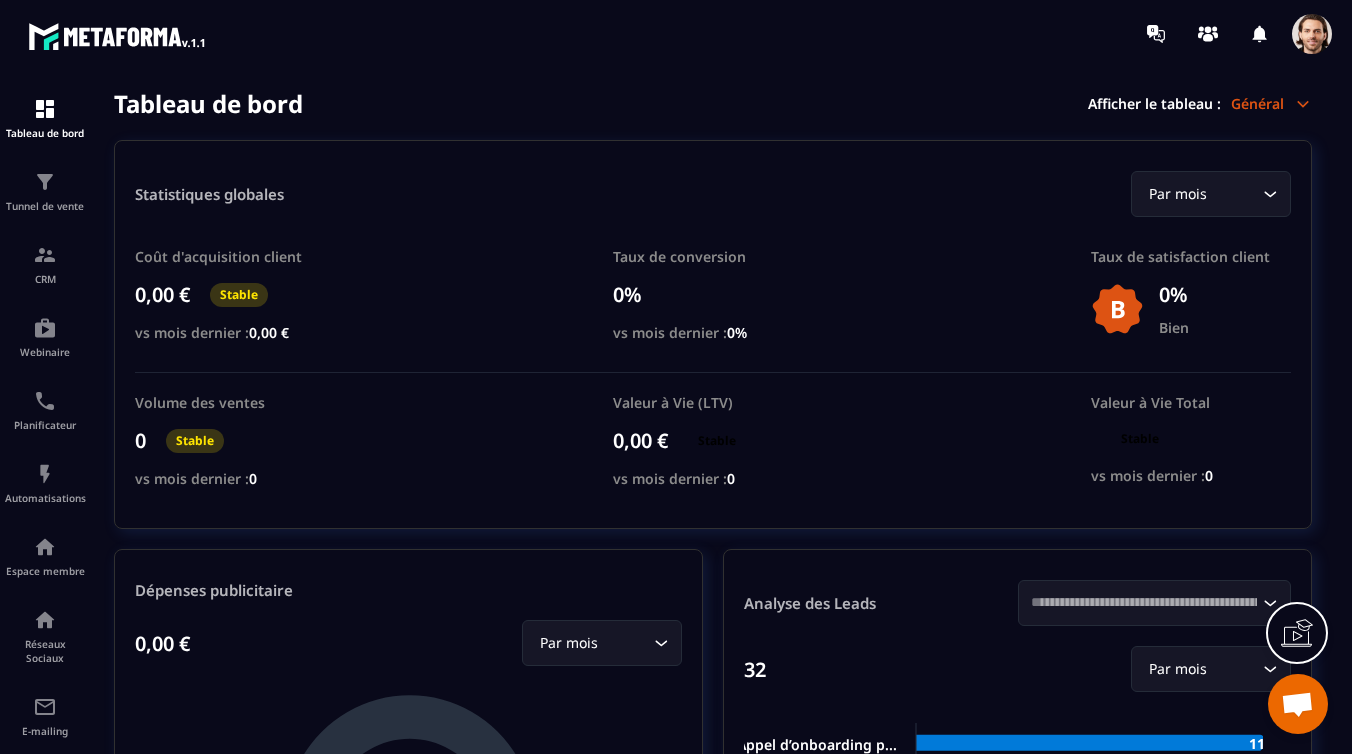 scroll, scrollTop: 0, scrollLeft: 0, axis: both 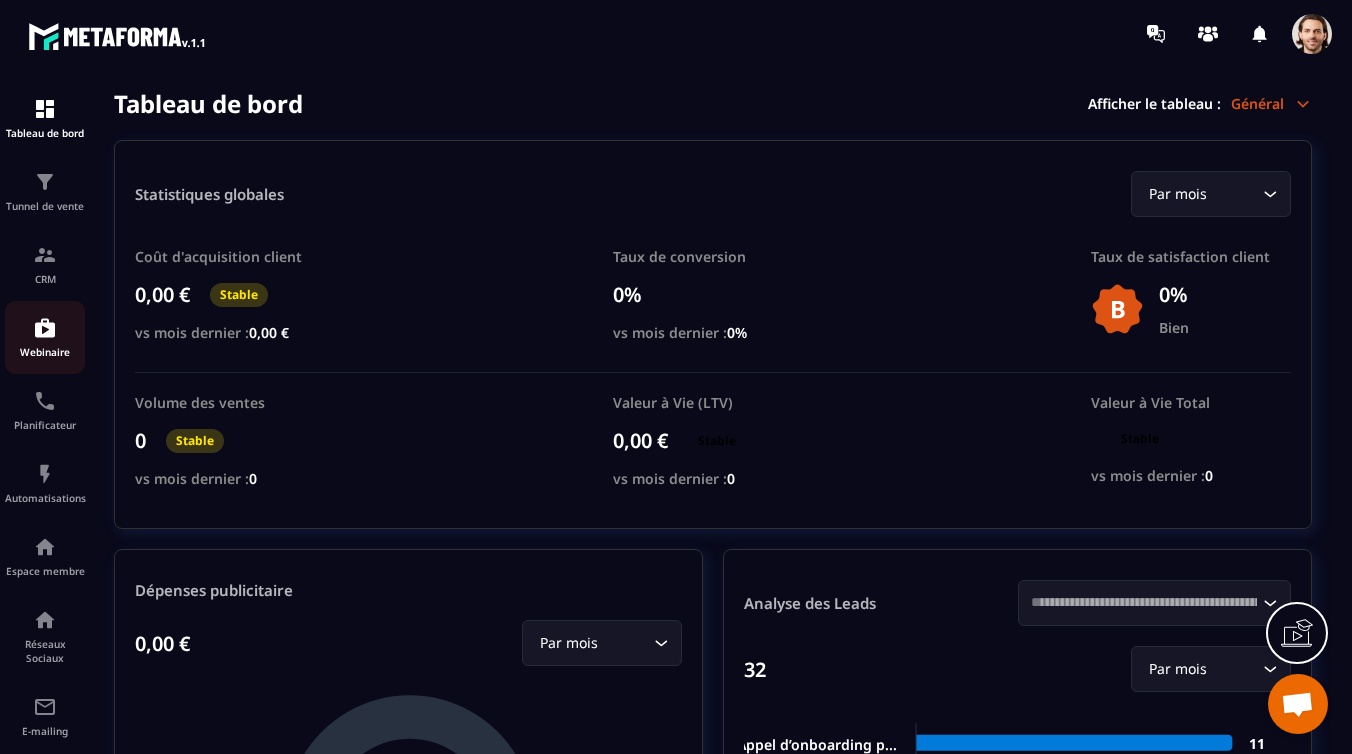 click at bounding box center [45, 328] 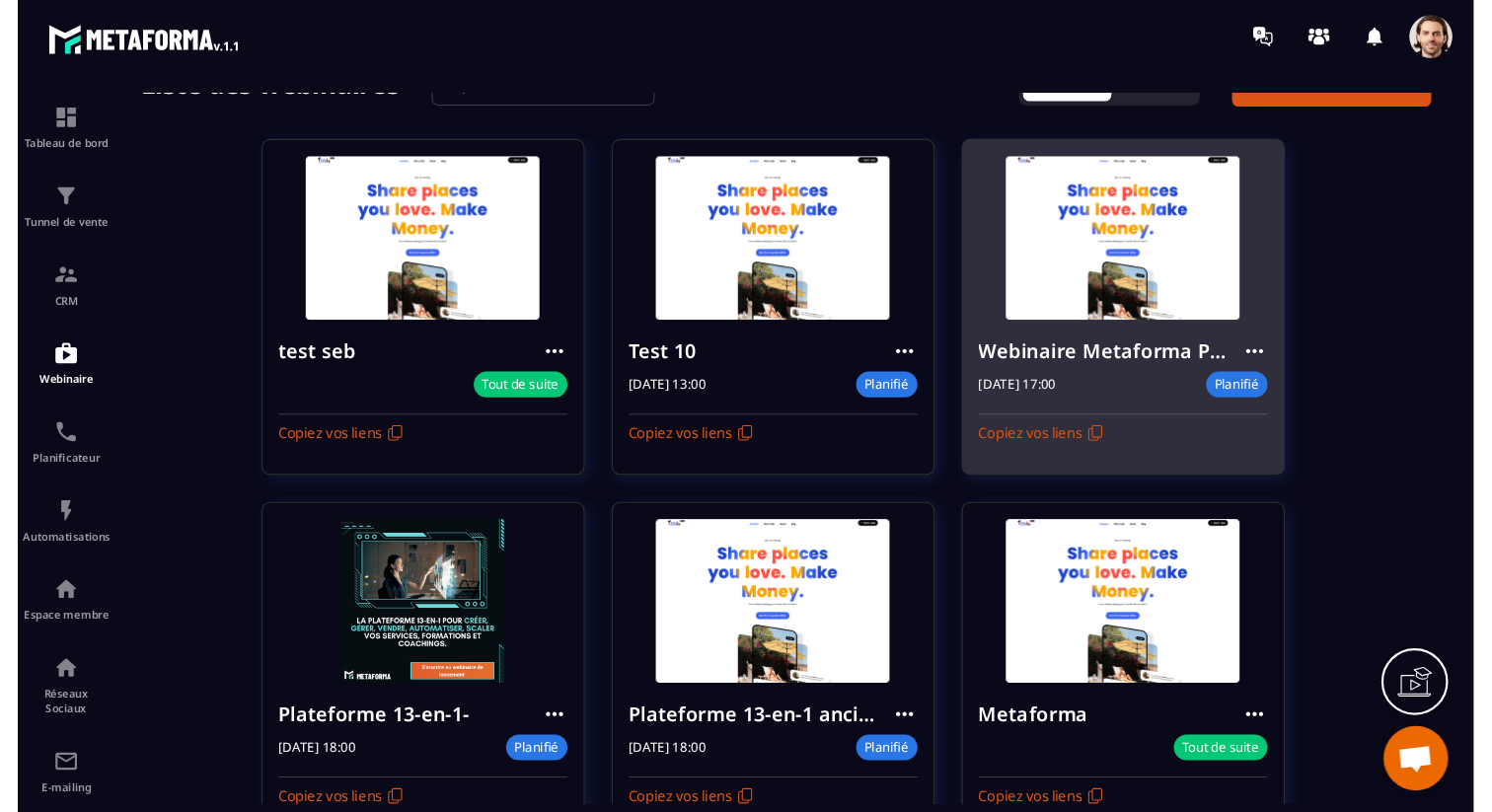 scroll, scrollTop: 115, scrollLeft: 0, axis: vertical 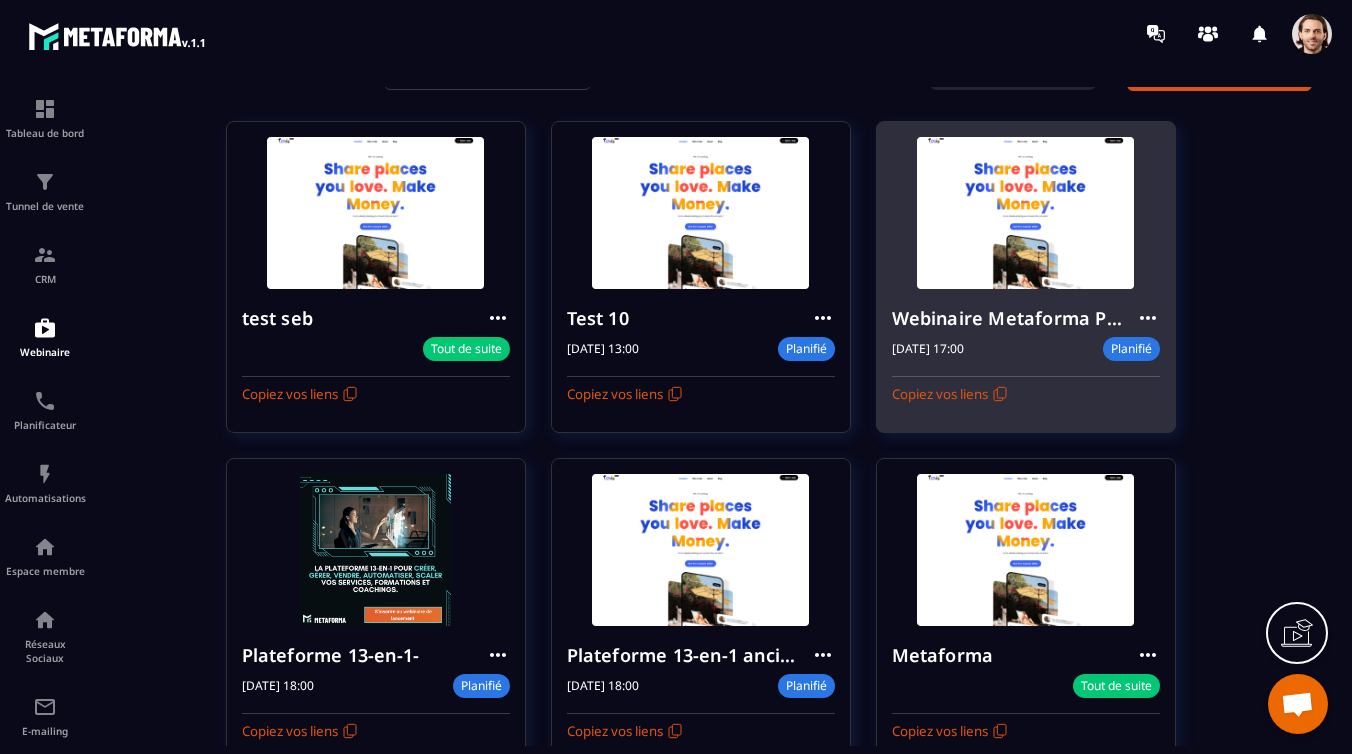 click on "Webinaire Metaforma Plateforme 13-en-1" at bounding box center (1014, 318) 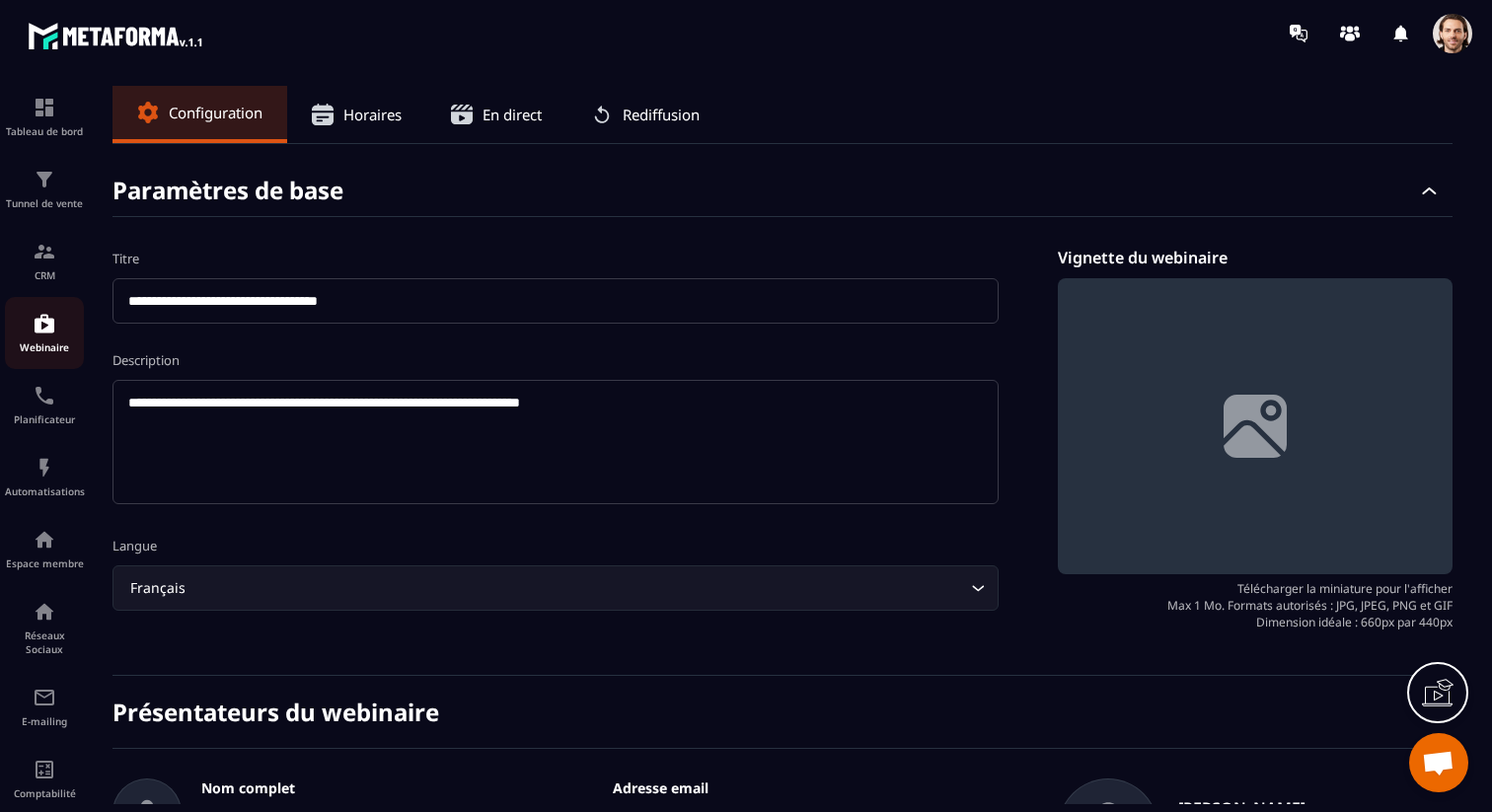 click on "Webinaire" at bounding box center (44, 332) 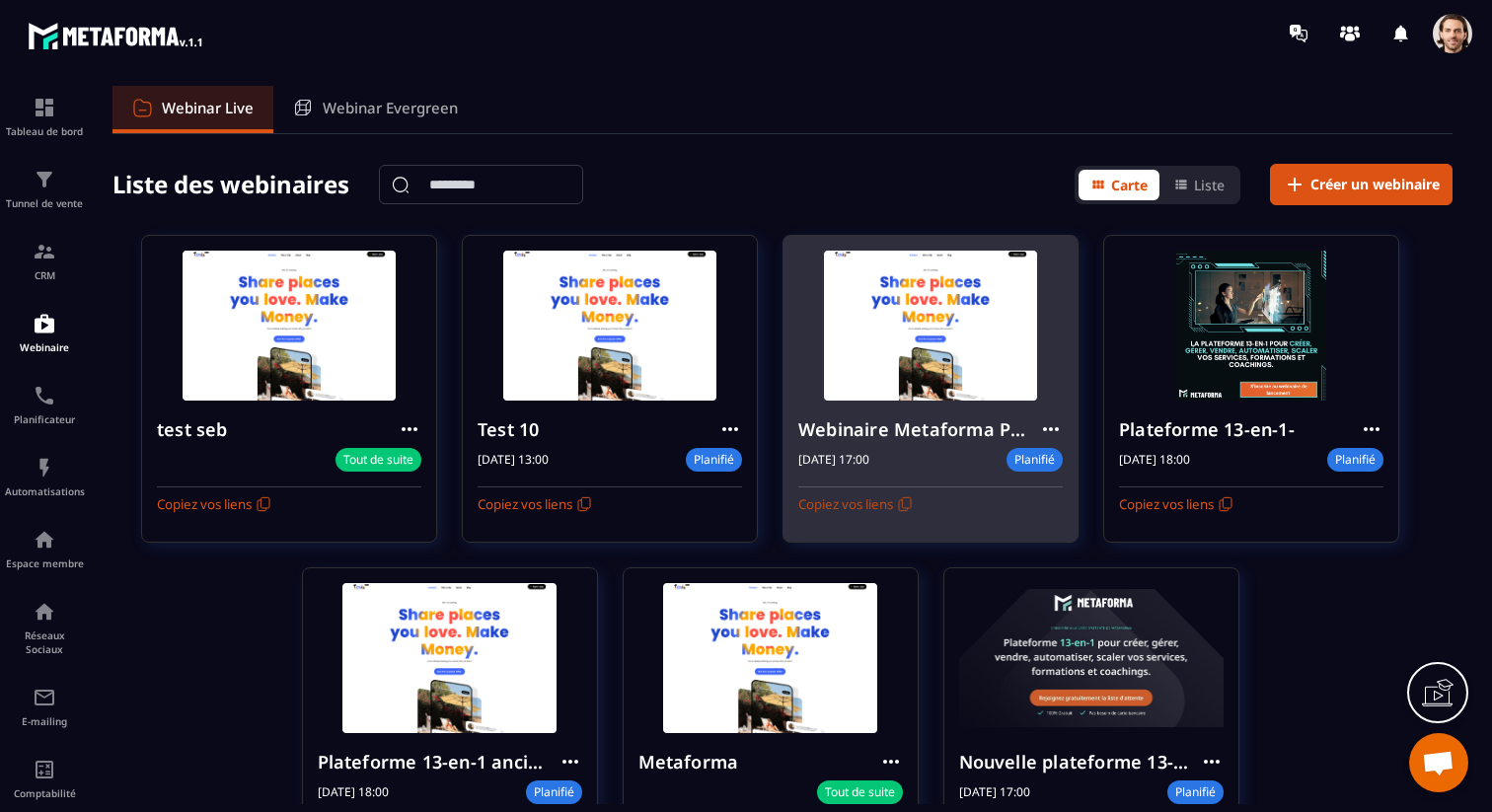 click 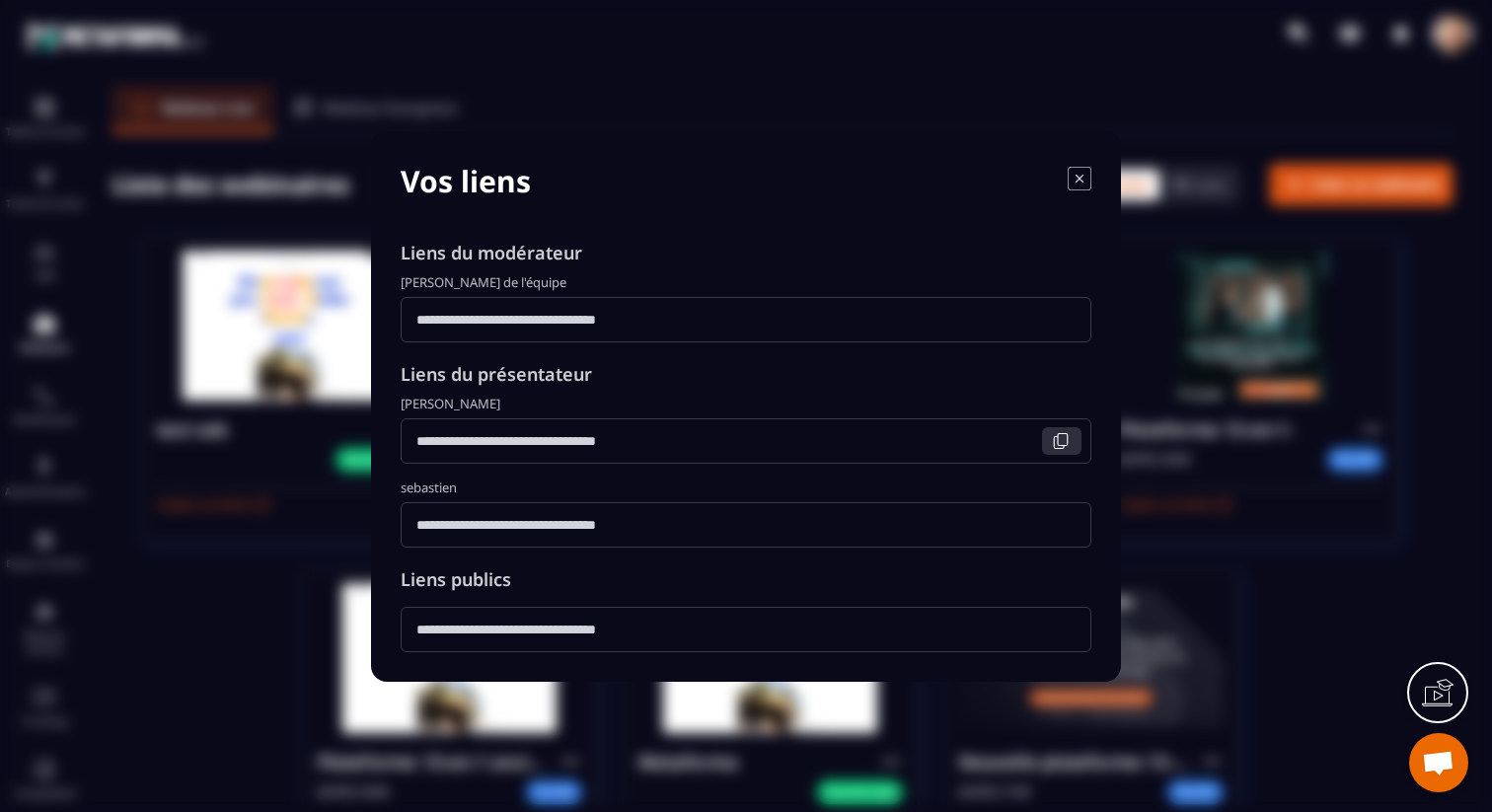 click at bounding box center (1062, 441) 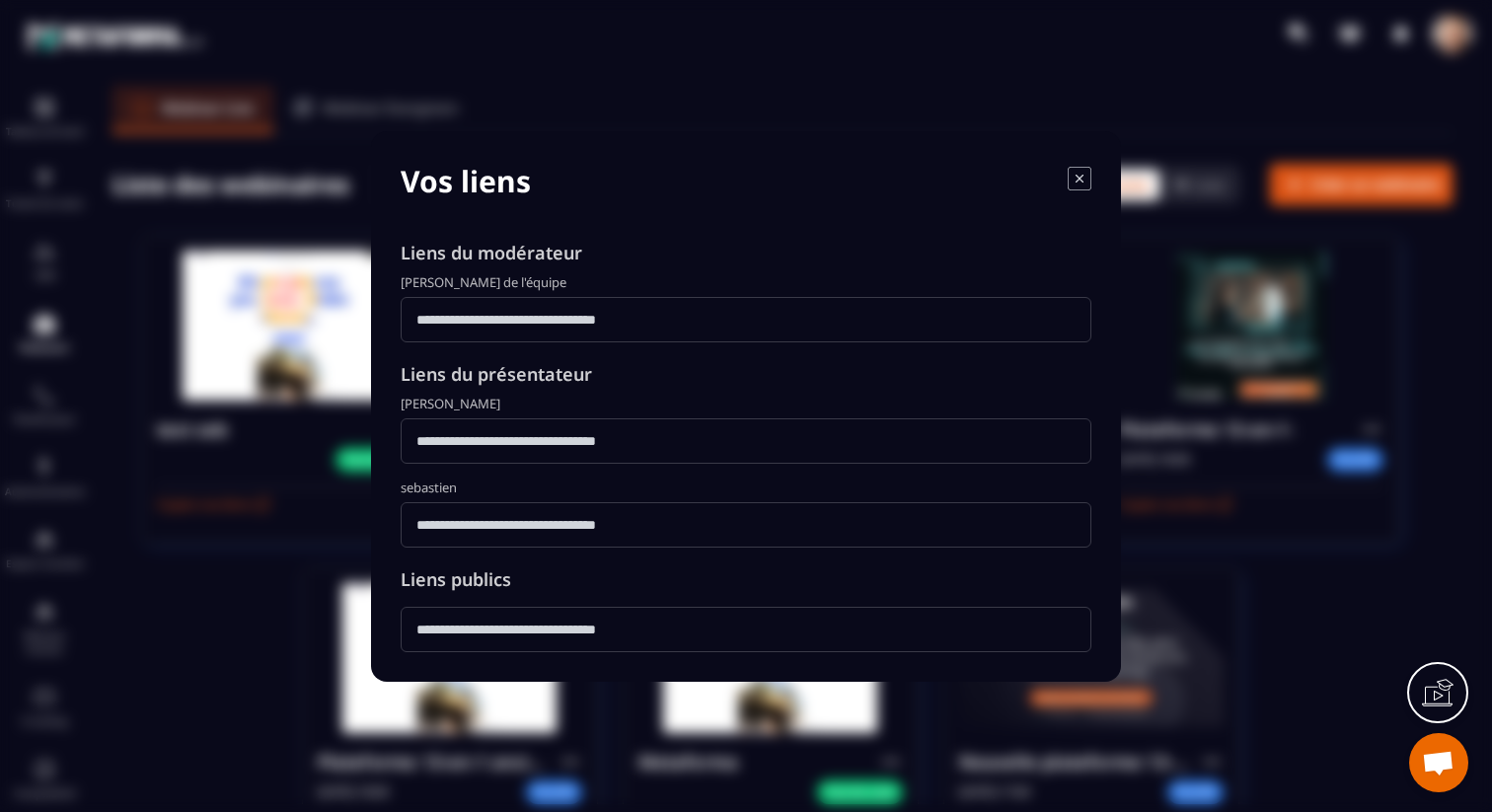 click 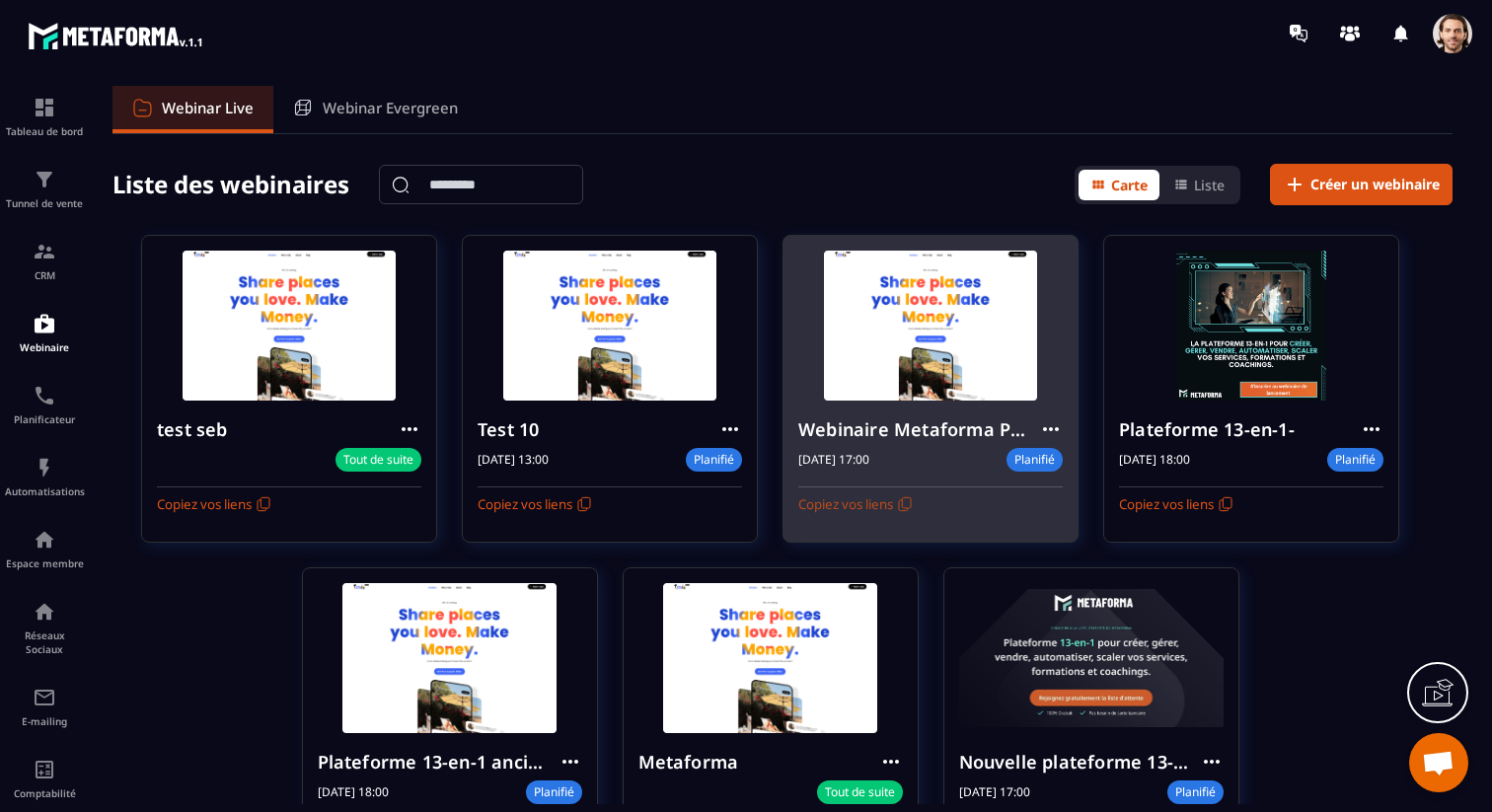 click on "Copiez vos liens" at bounding box center [856, 504] 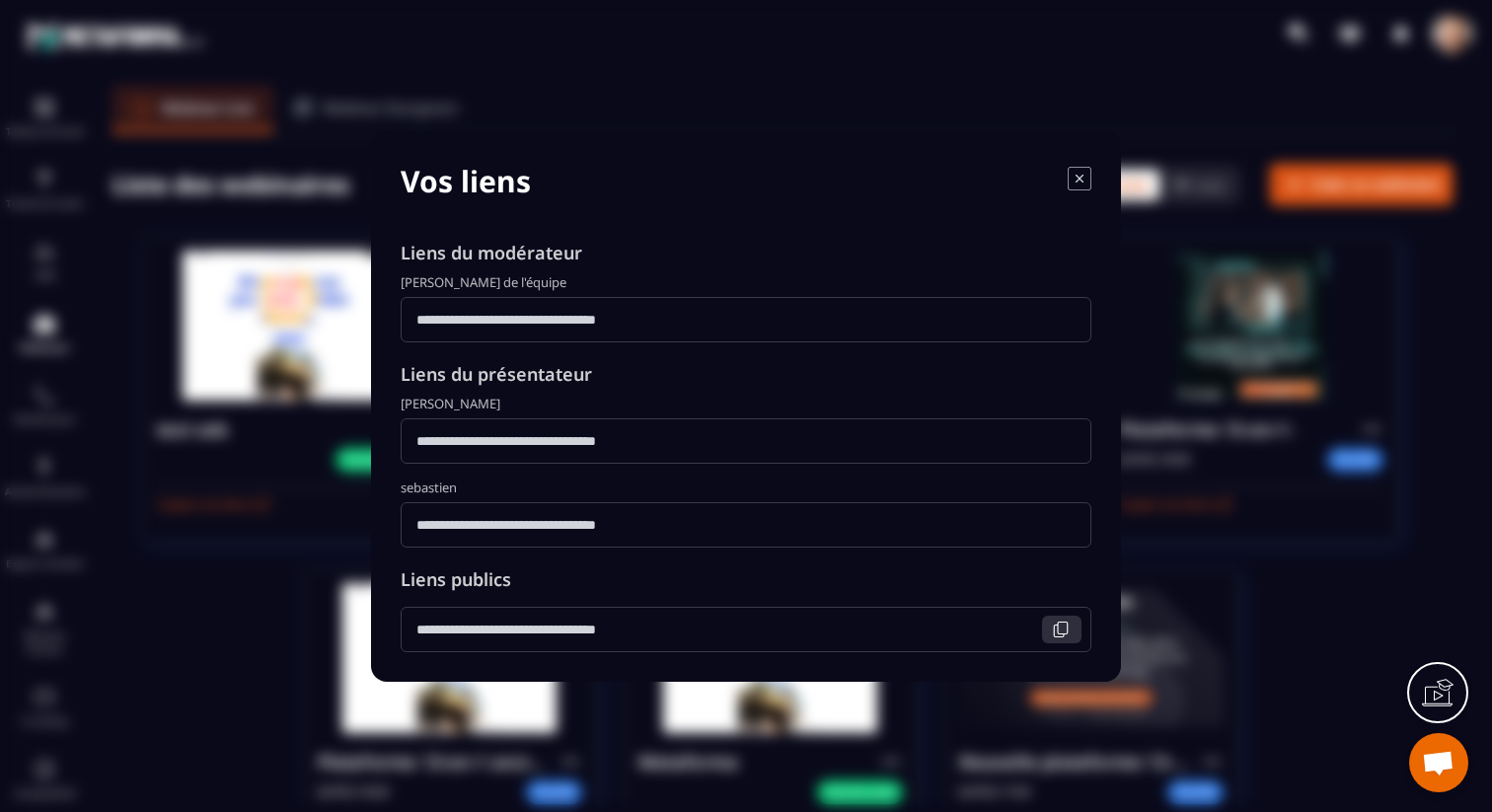 click at bounding box center [1062, 629] 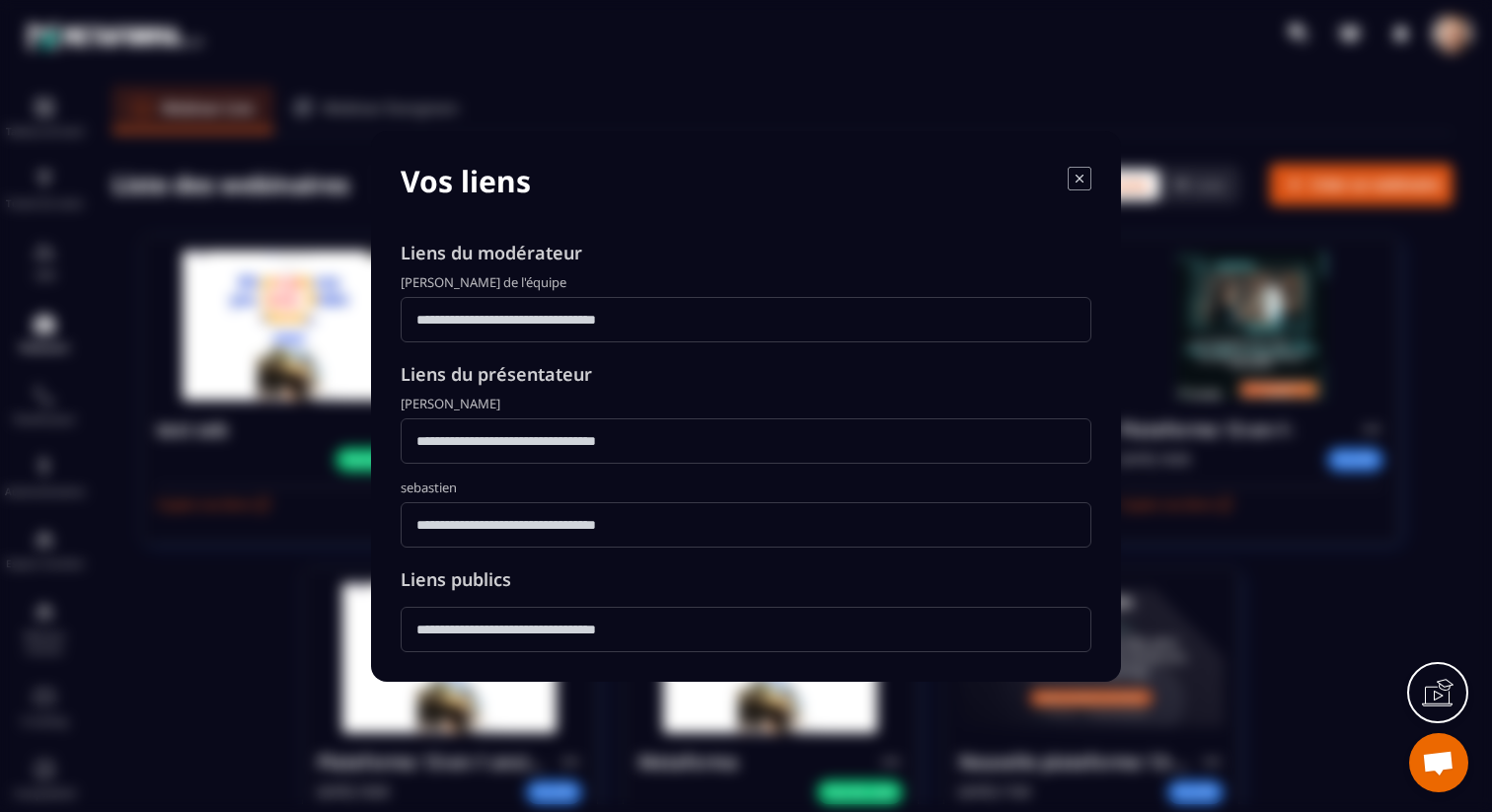 click 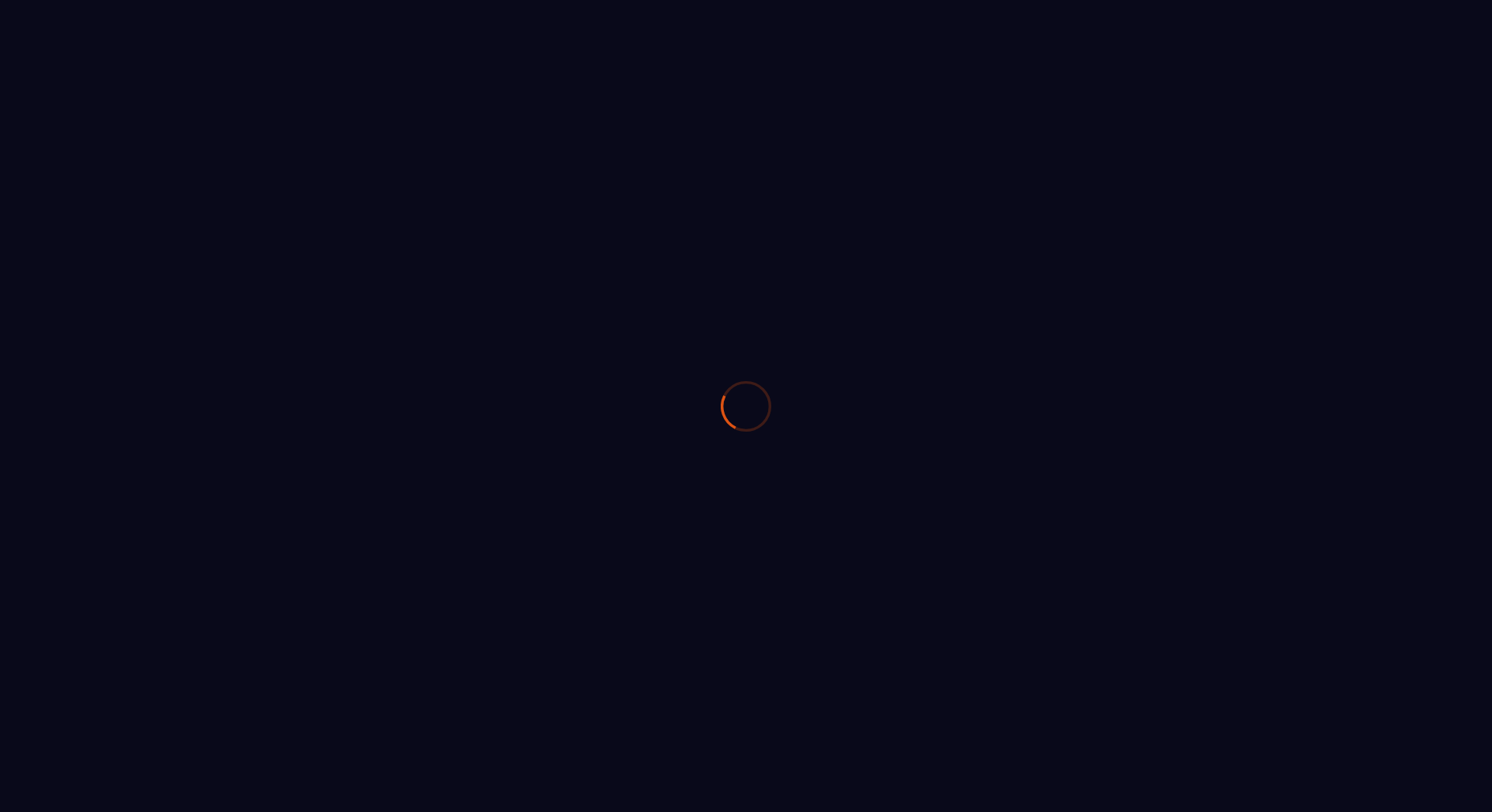 scroll, scrollTop: 0, scrollLeft: 0, axis: both 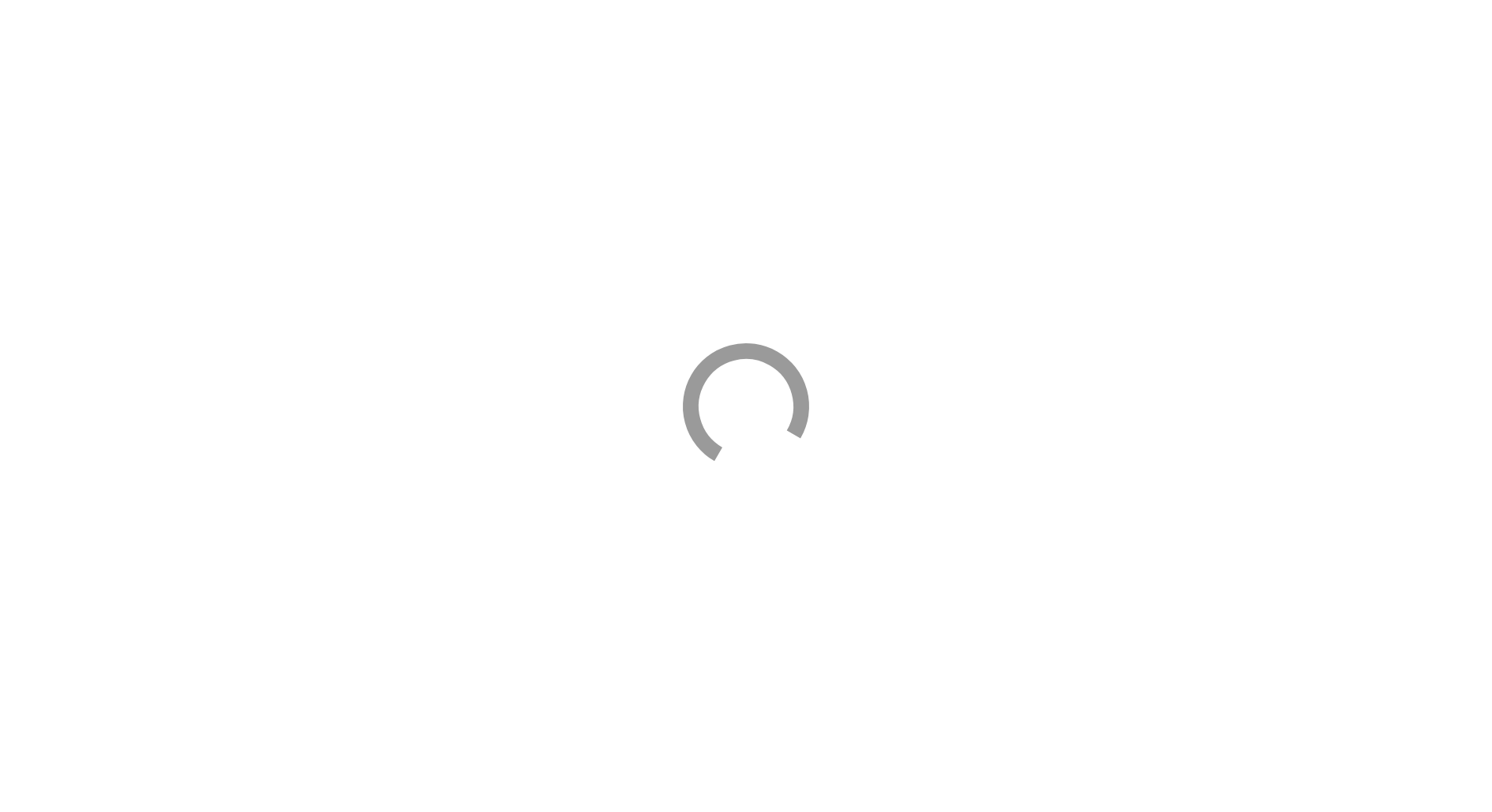 select on "*****" 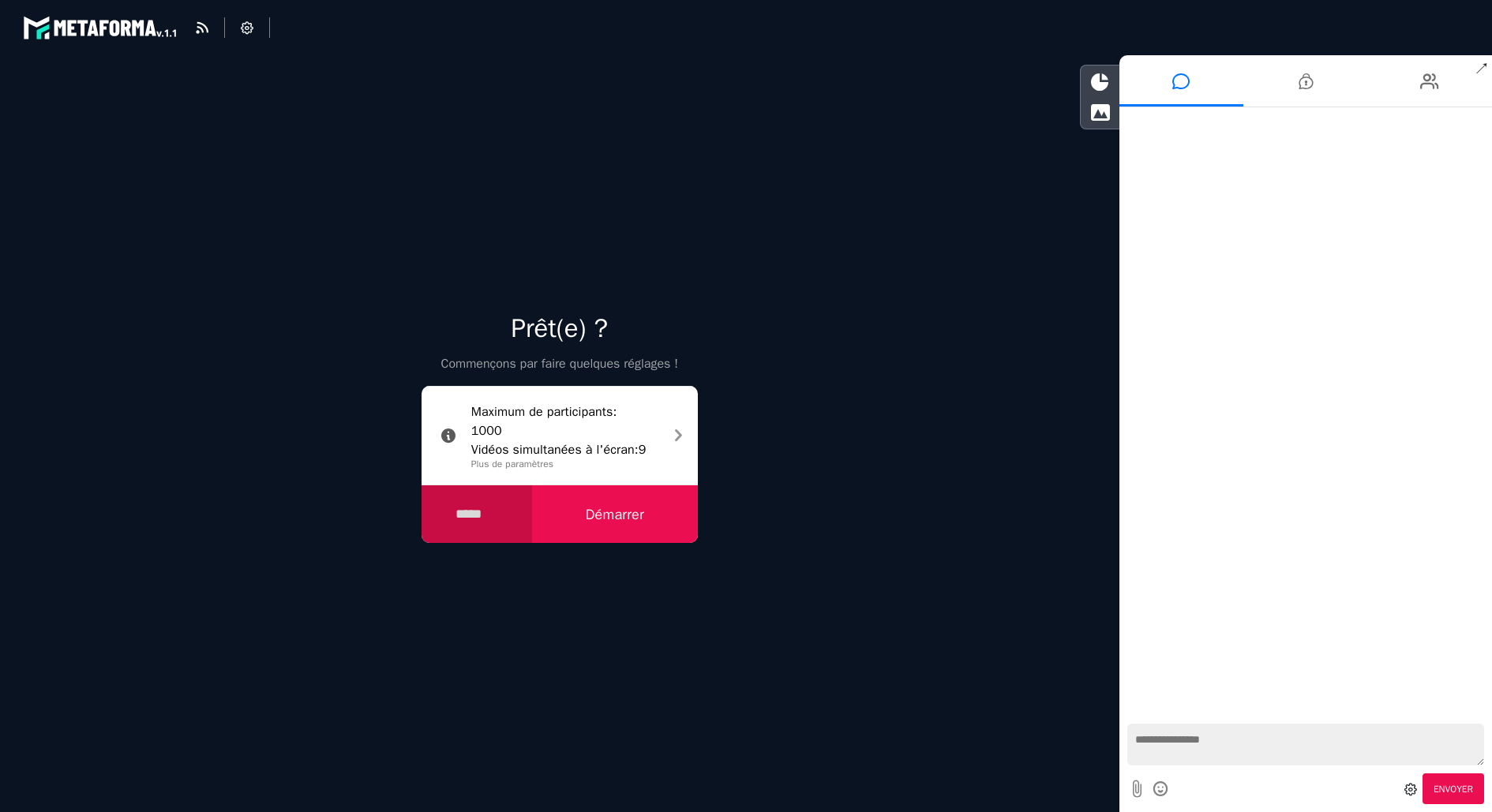 select on "****" 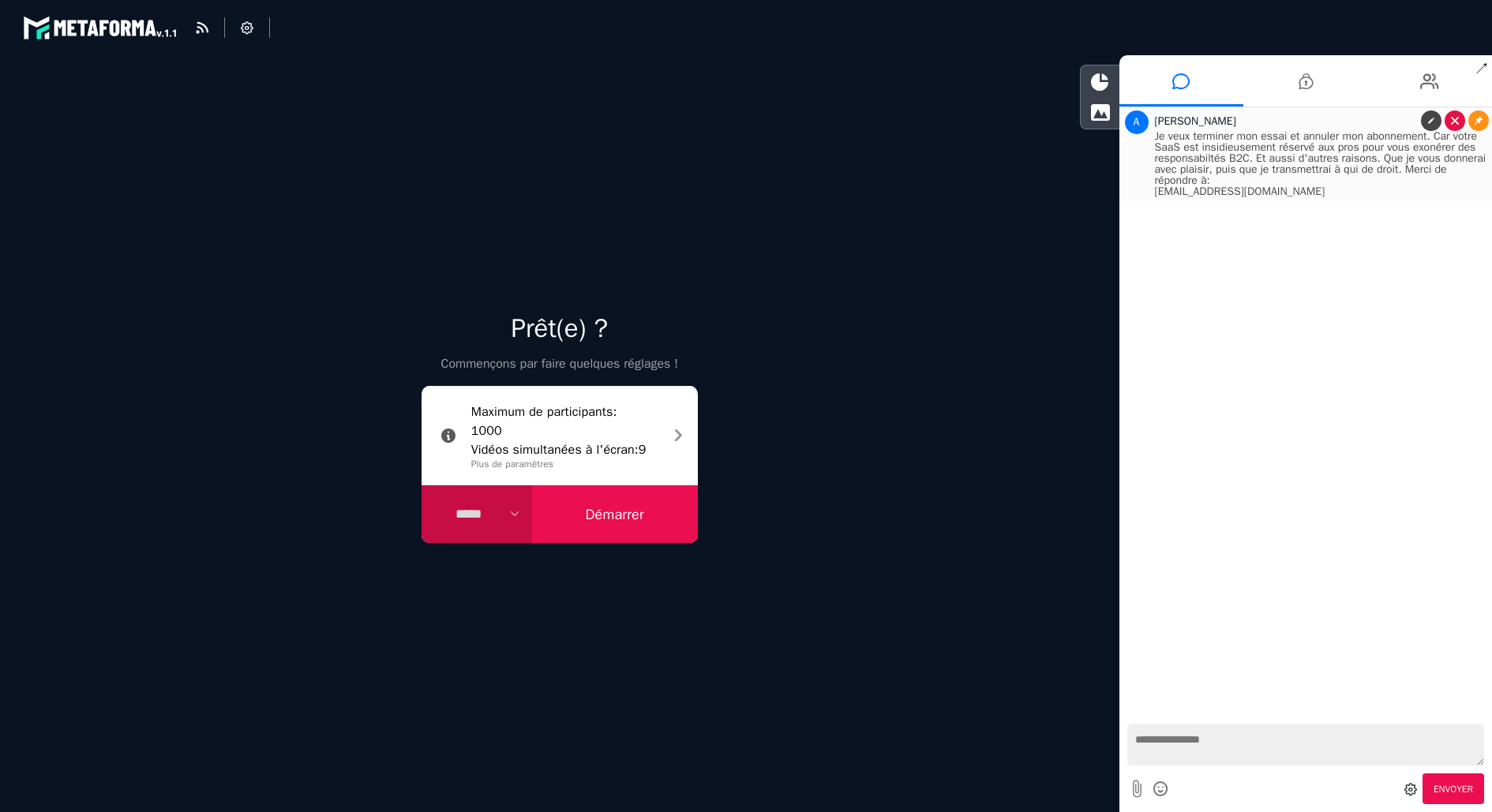 click at bounding box center [1455, 121] 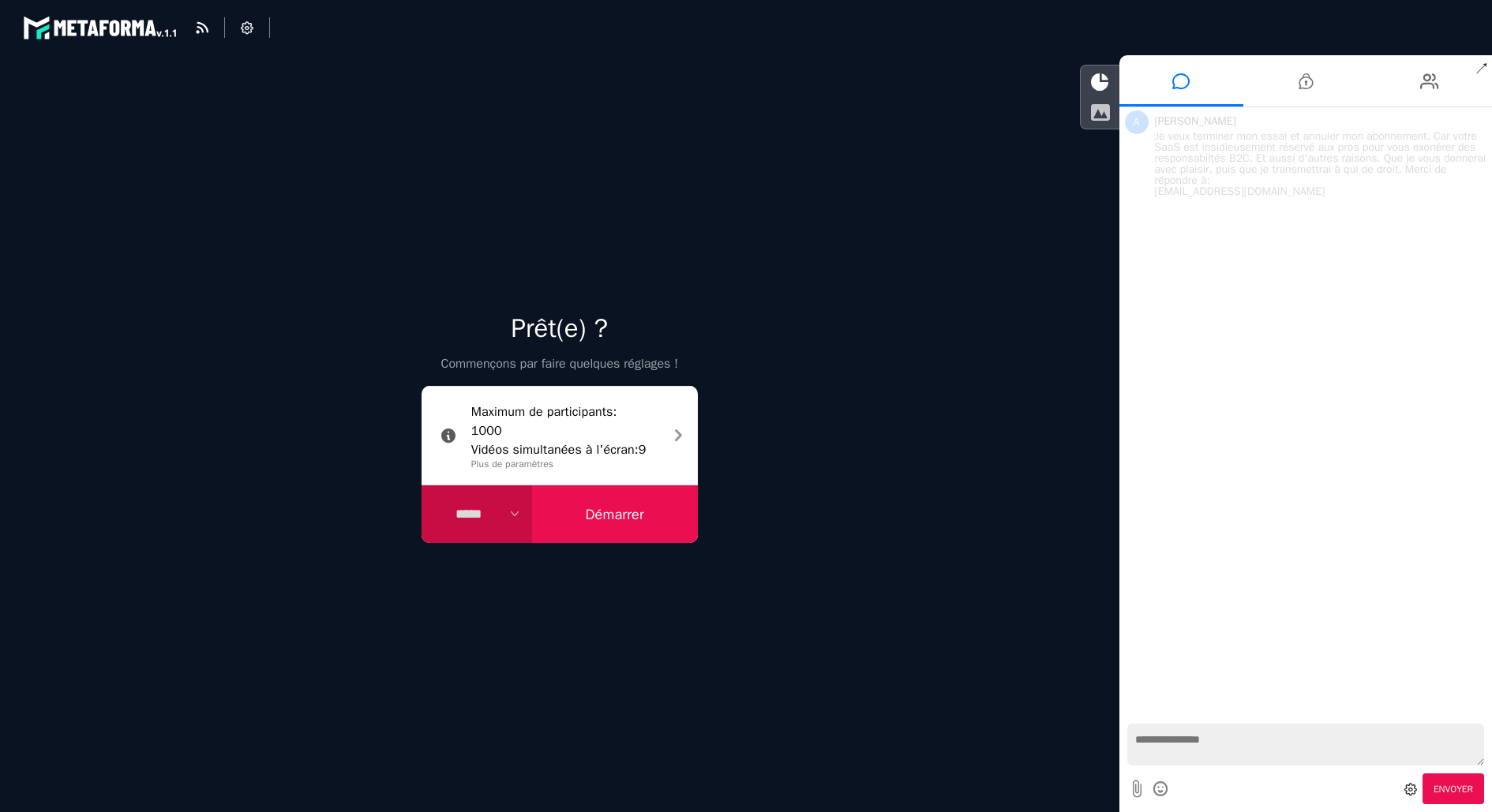 click at bounding box center (1100, 112) 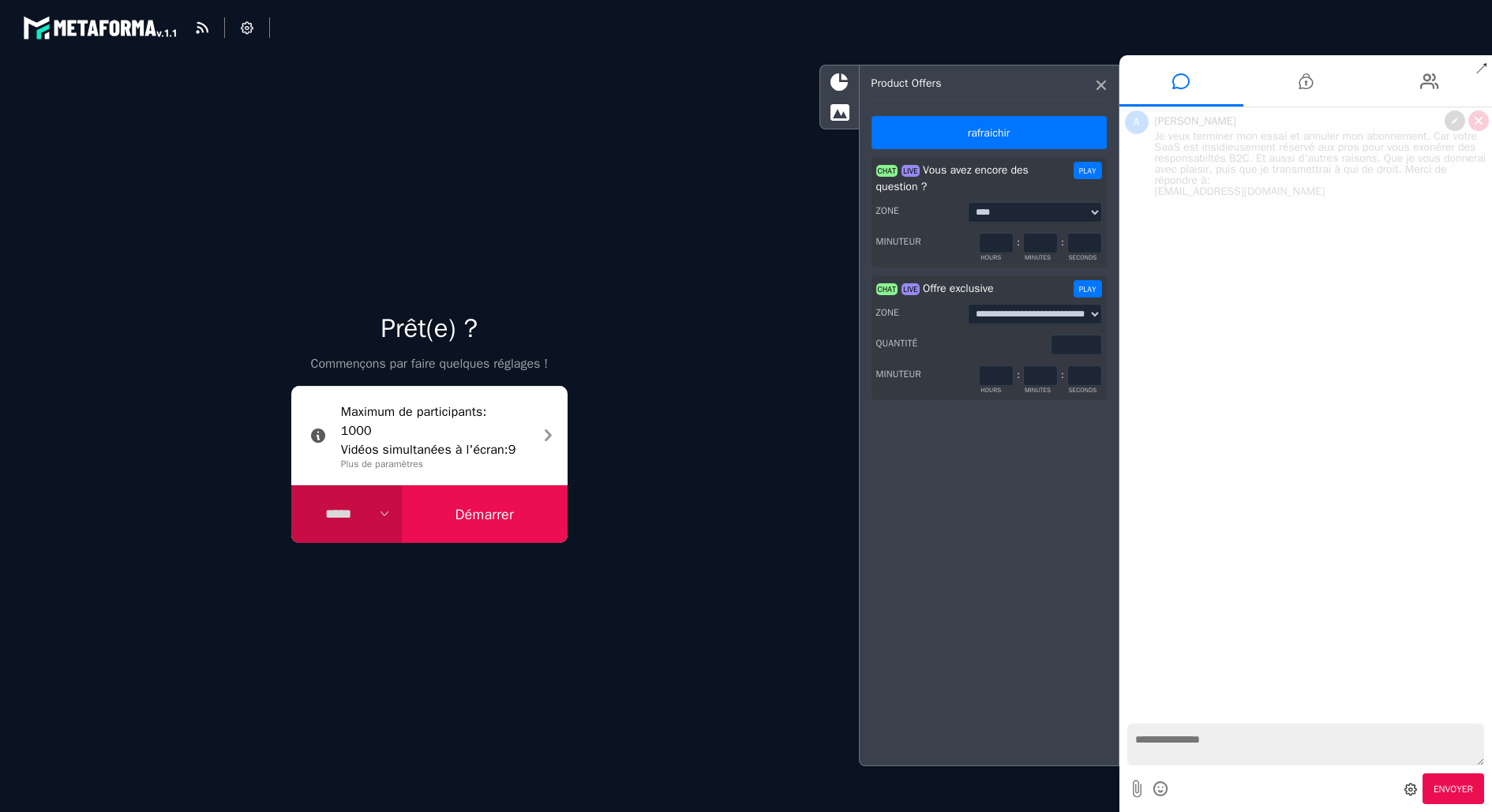 click at bounding box center (1479, 121) 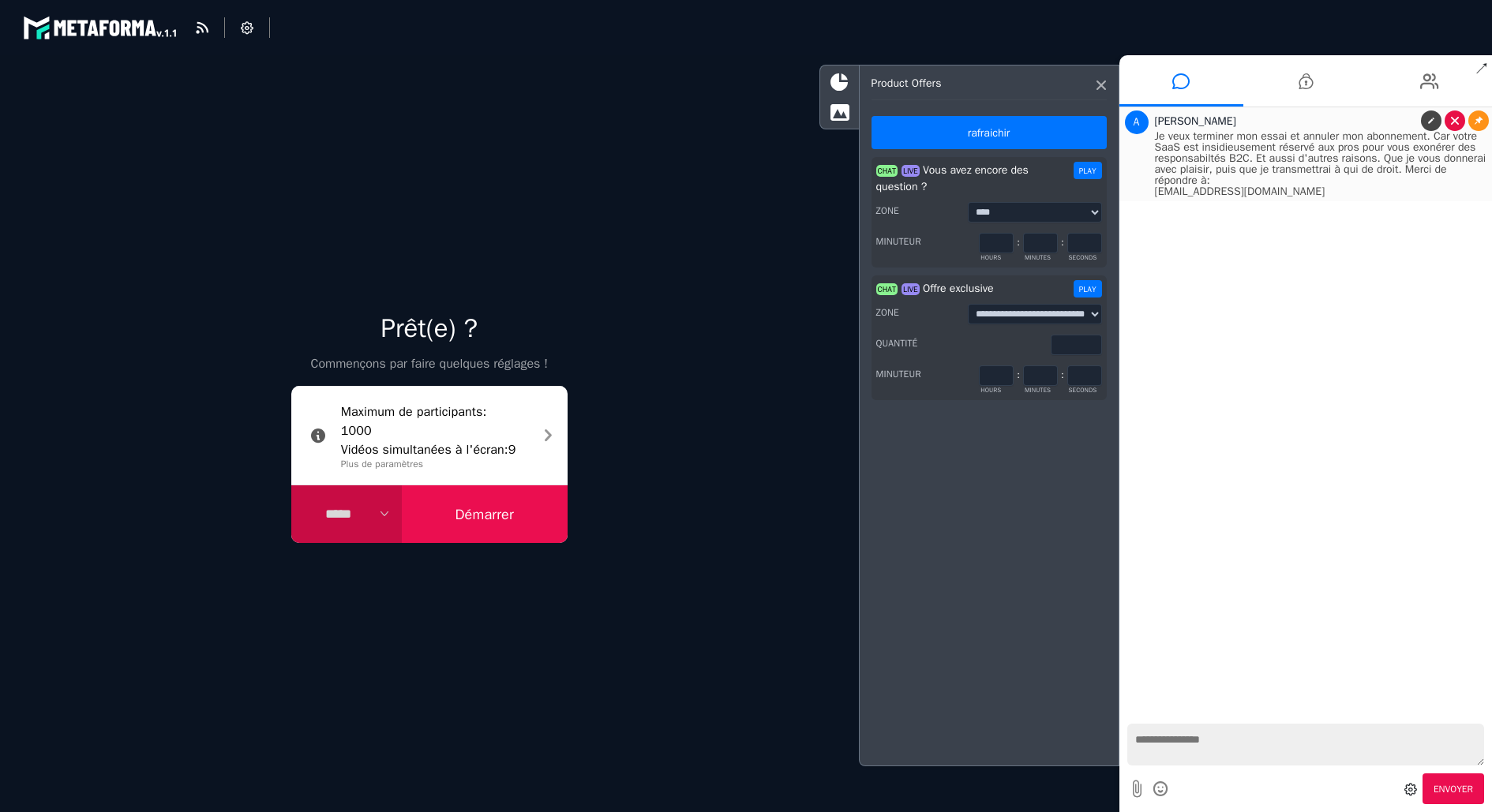 click at bounding box center (1455, 121) 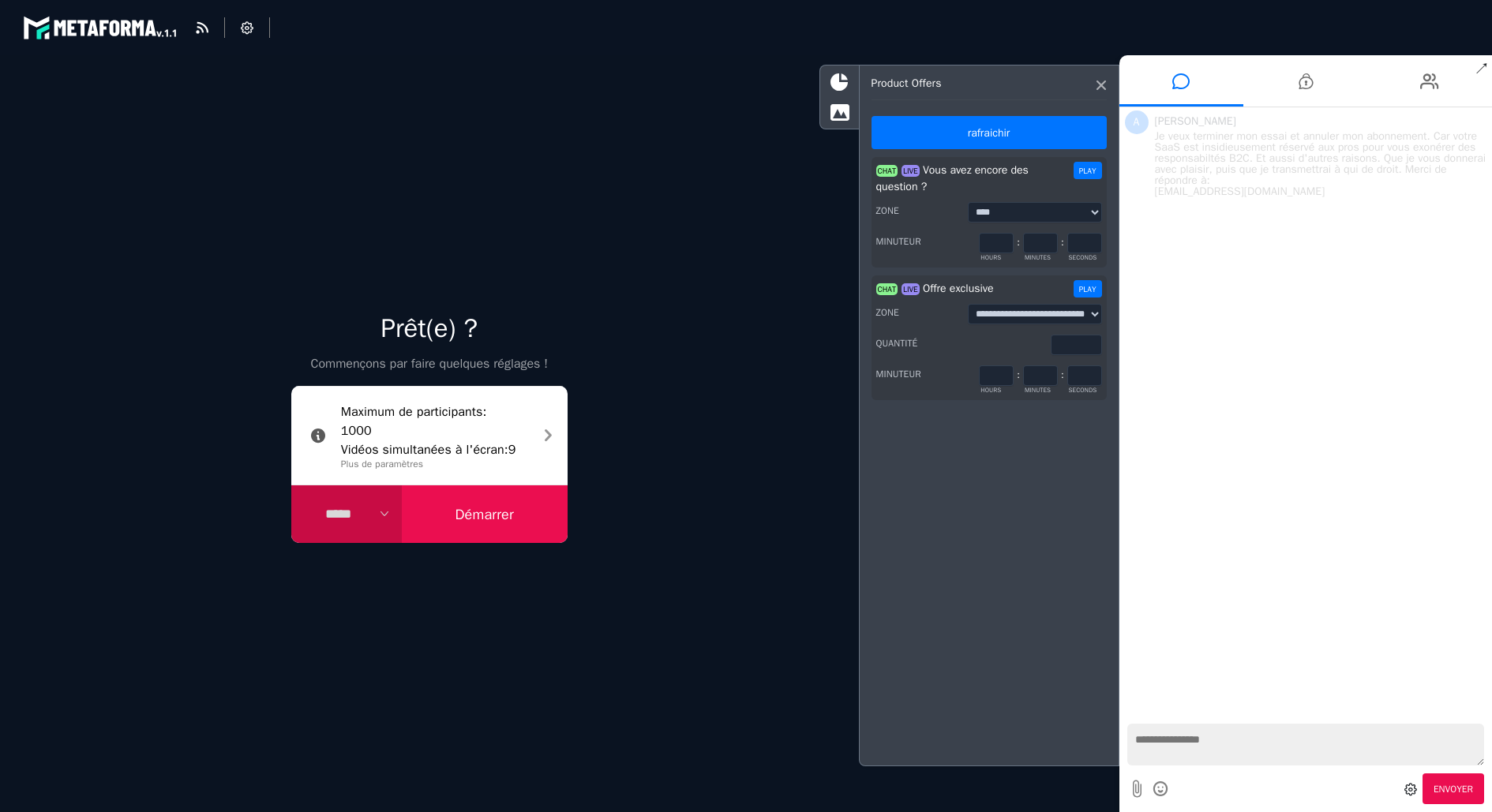 click on "*" at bounding box center (1040, 376) 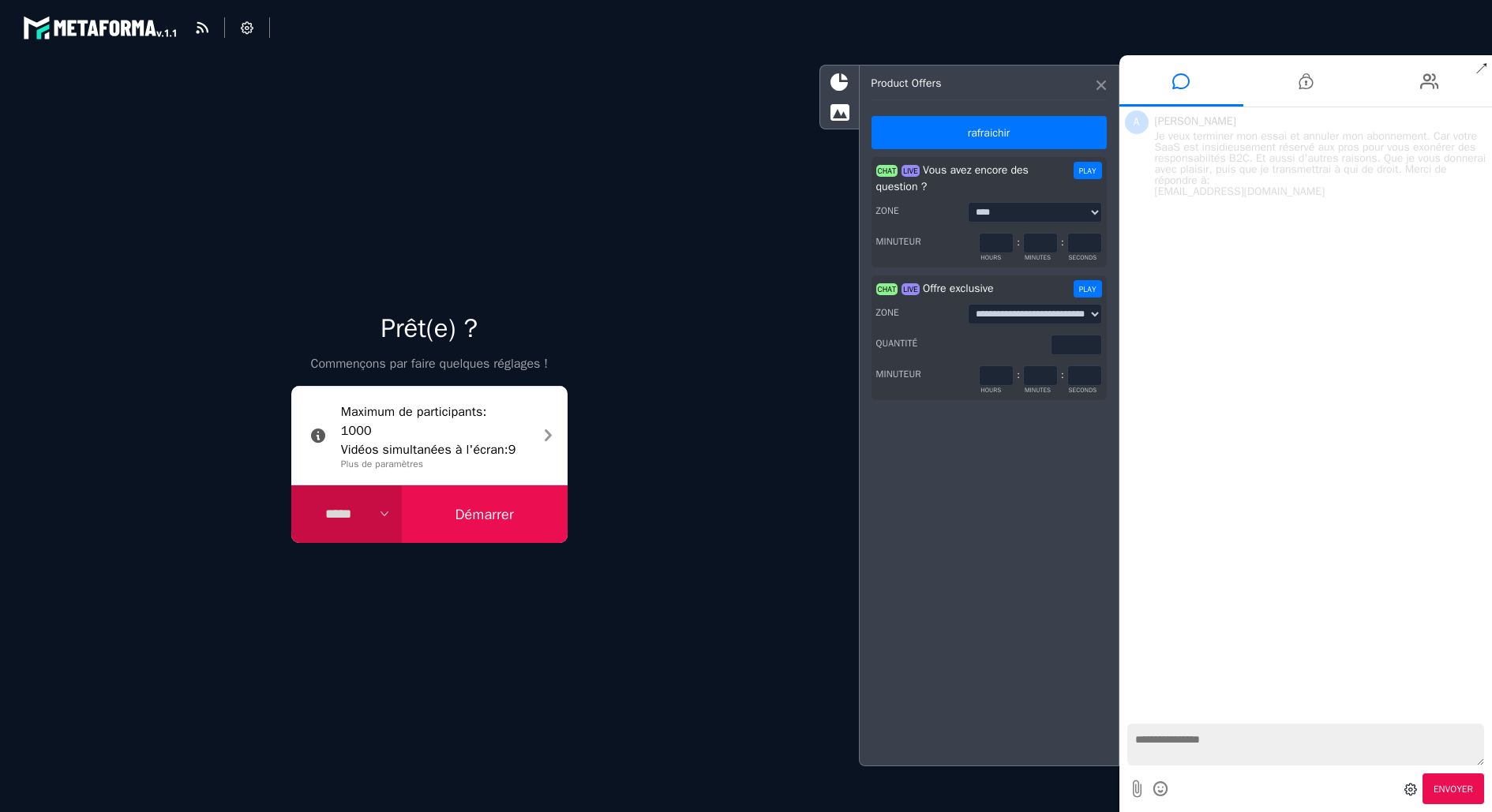 click at bounding box center [1101, 85] 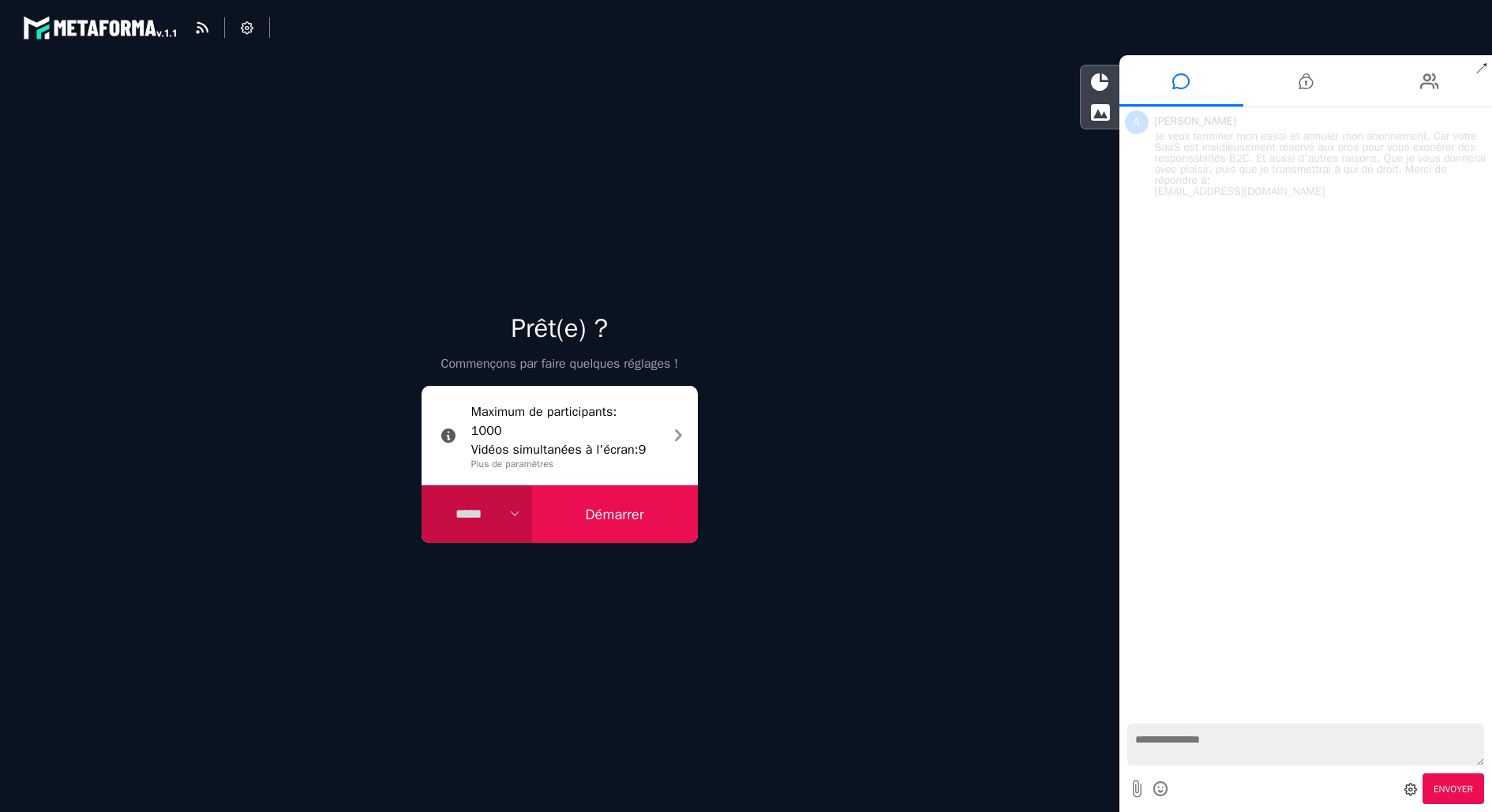 click on "Démarrer" at bounding box center [615, 515] 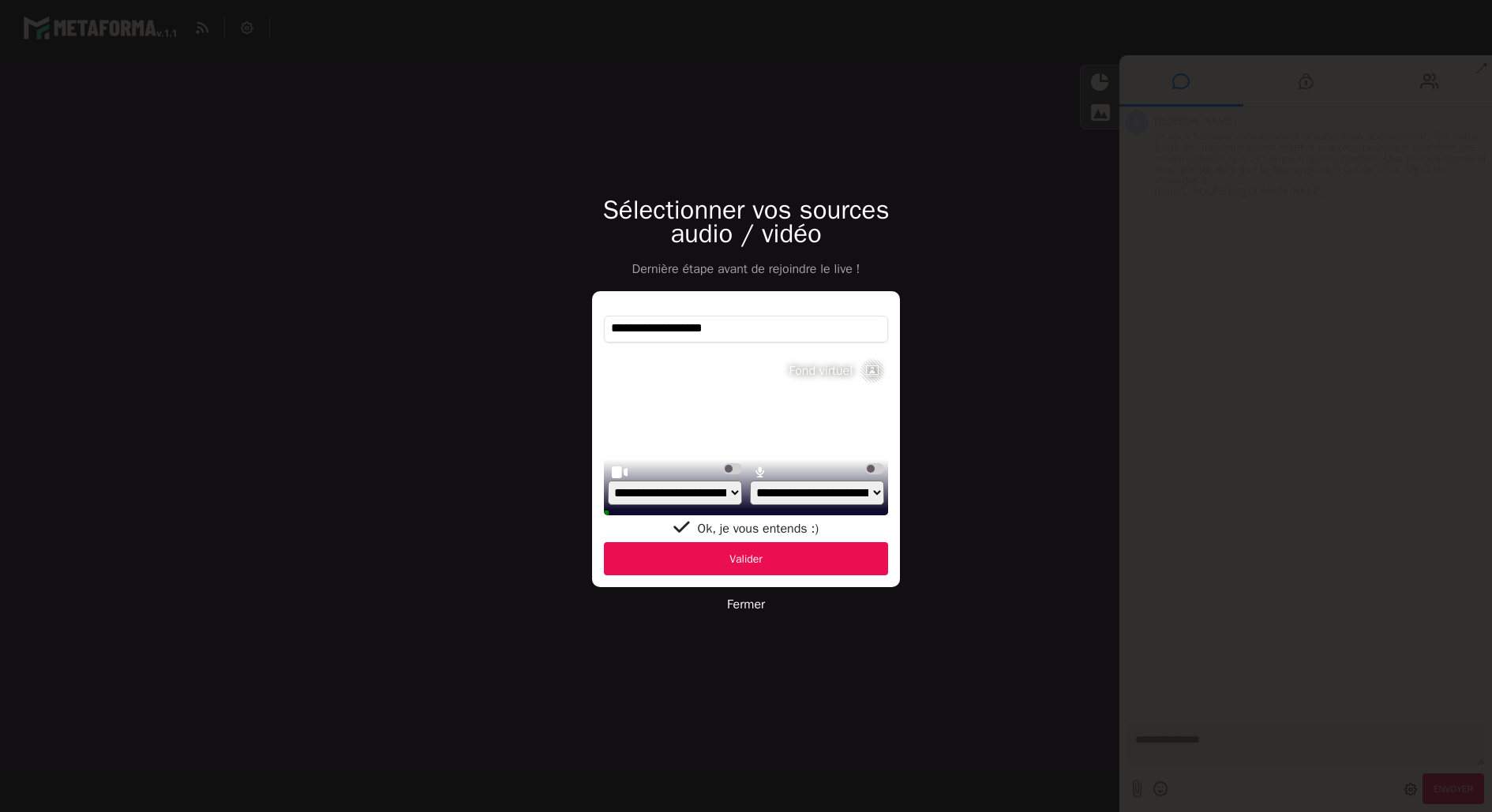 click on "Valider" at bounding box center [746, 559] 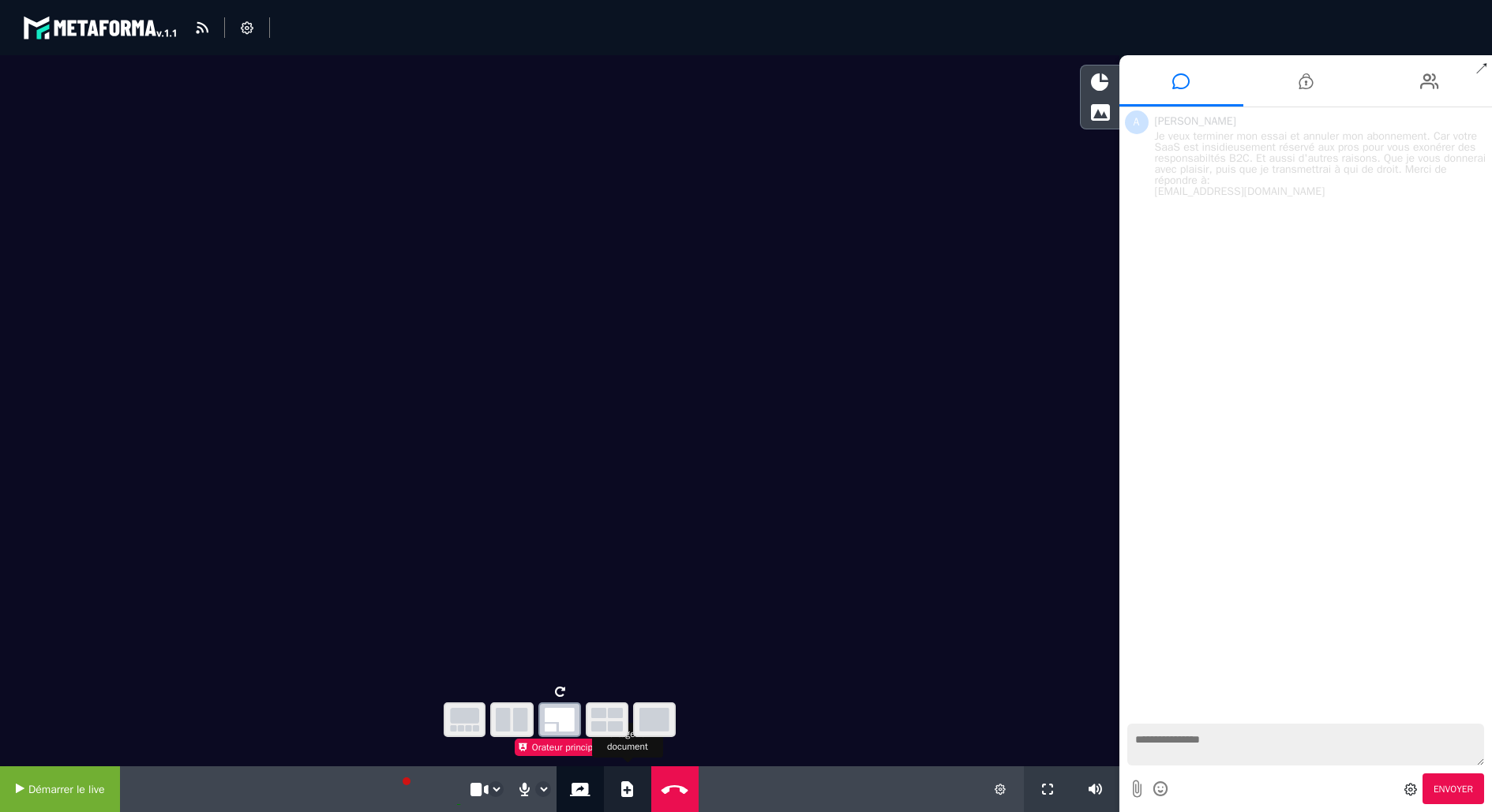 click at bounding box center (627, 789) 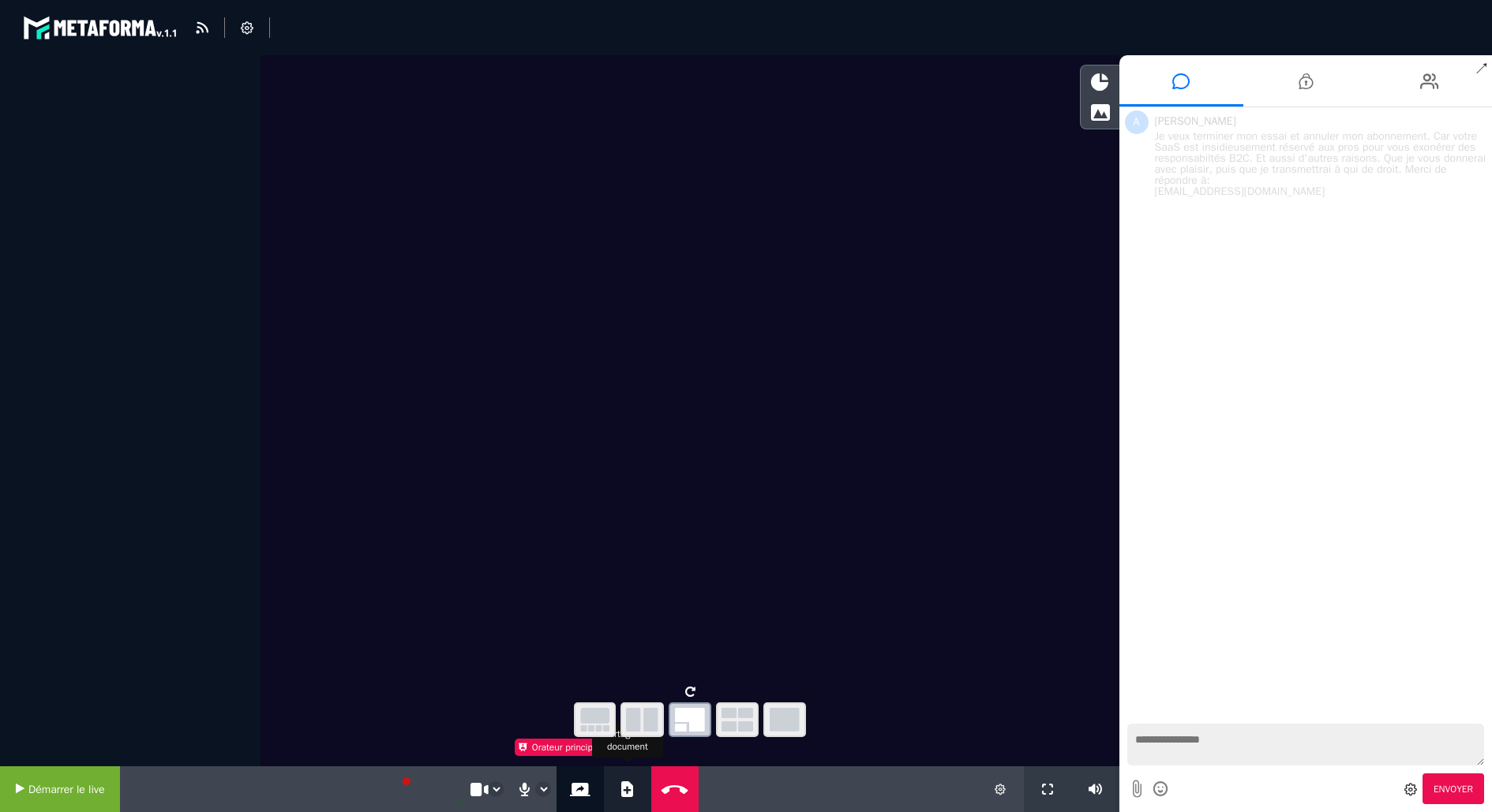 select on "****" 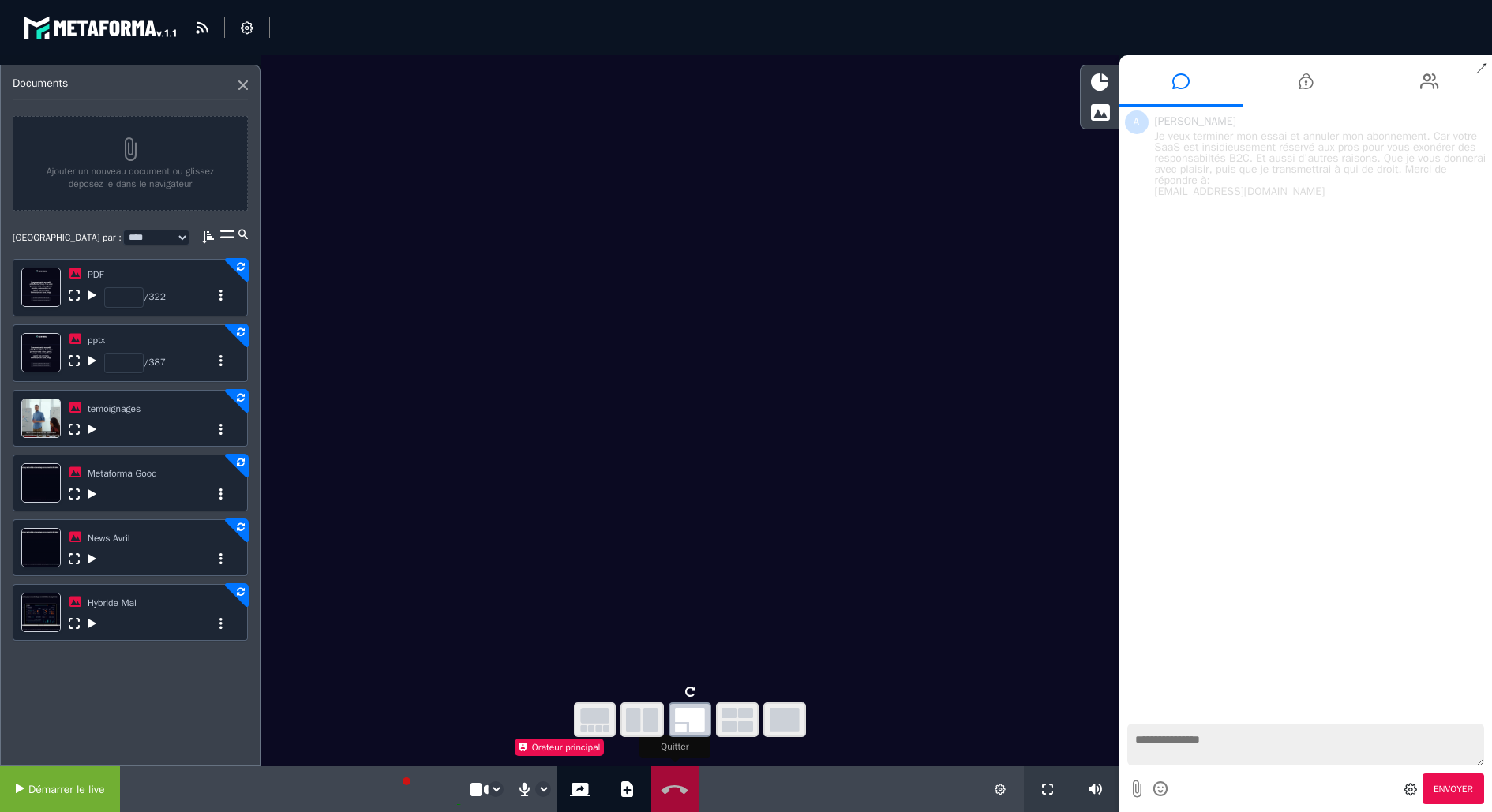 click on "Quitter" at bounding box center (674, 789) 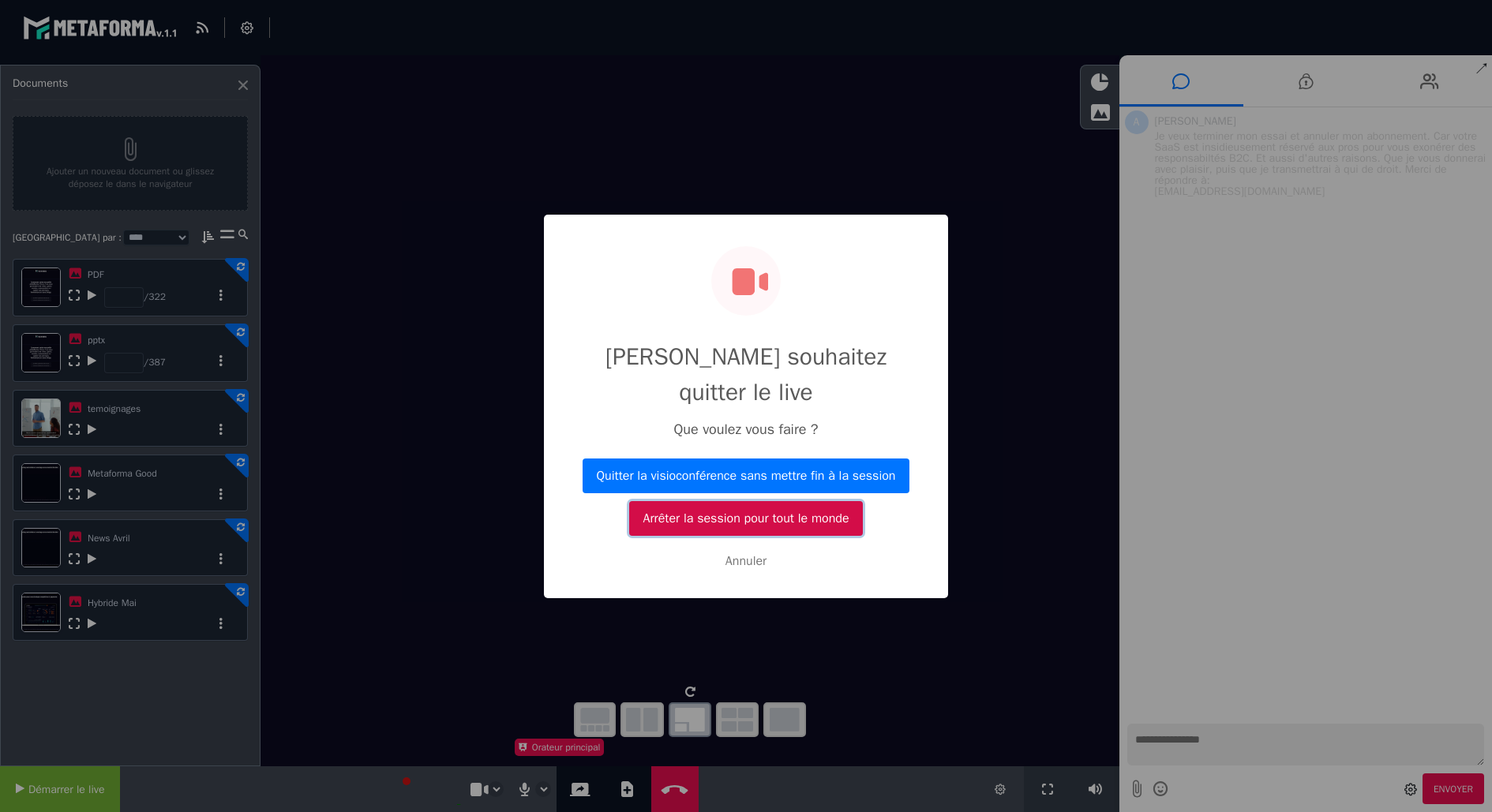click on "Arrêter la session pour tout le monde" at bounding box center [746, 518] 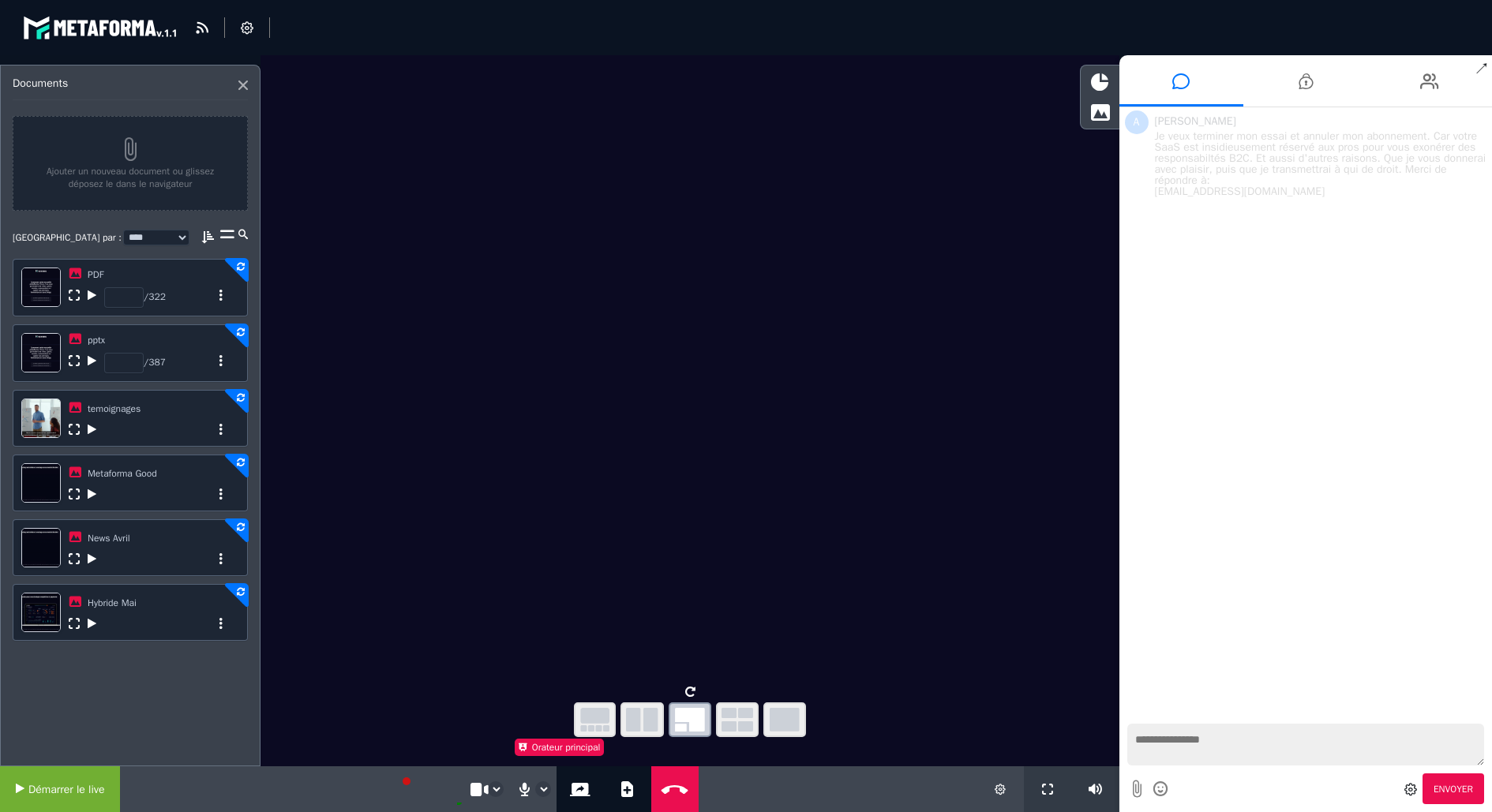 select on "*****" 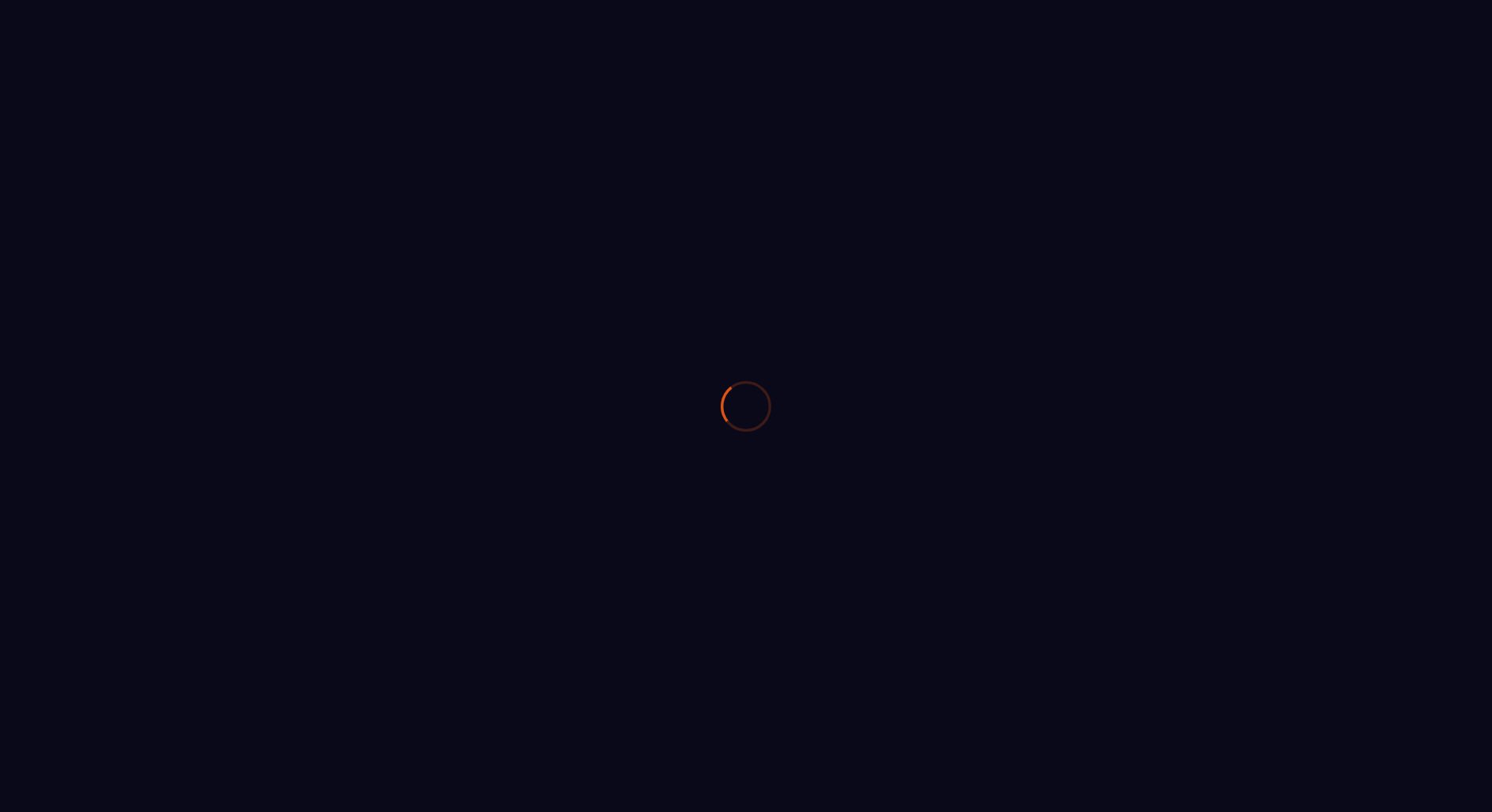 scroll, scrollTop: 0, scrollLeft: 0, axis: both 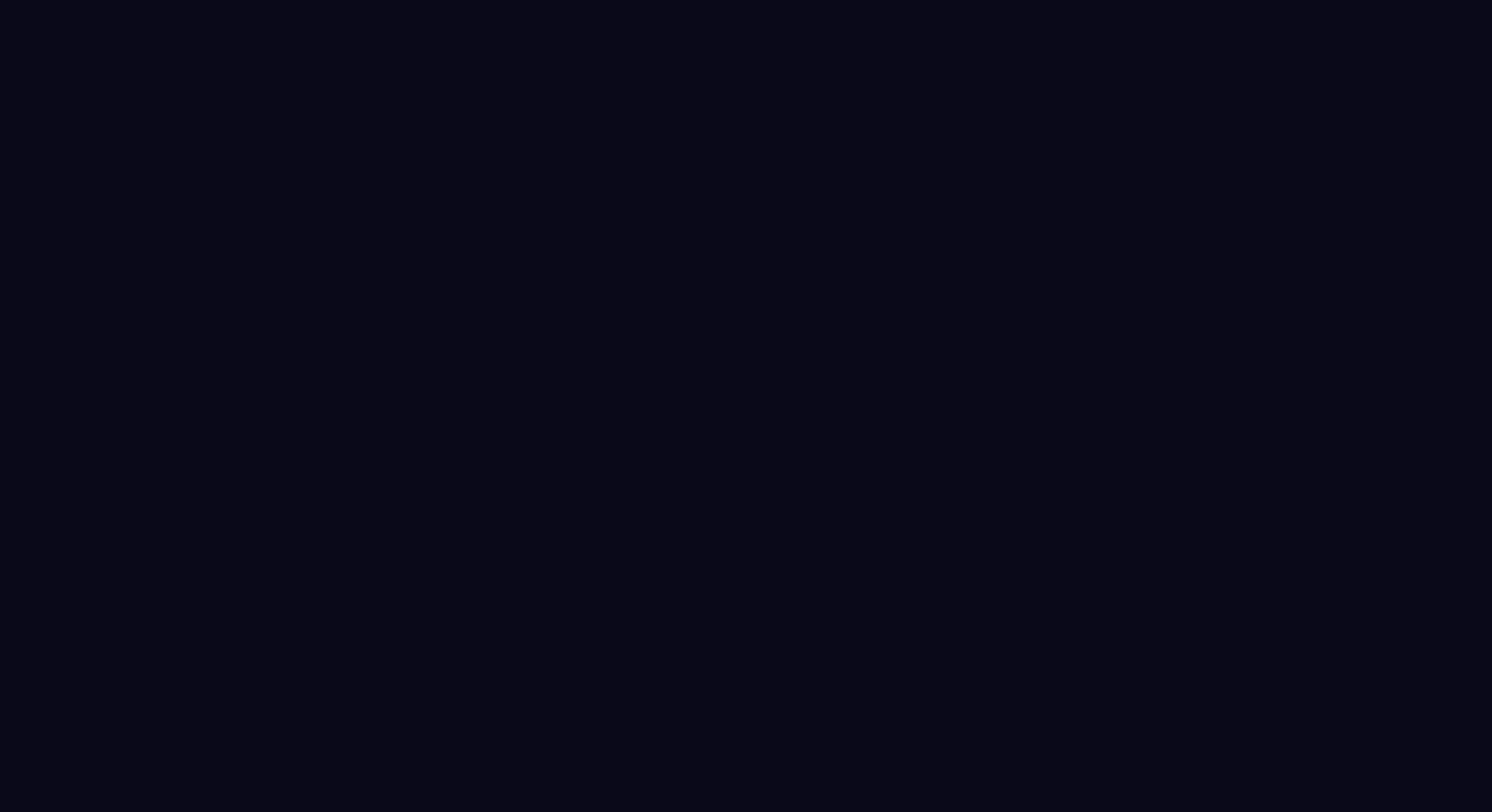 select on "*****" 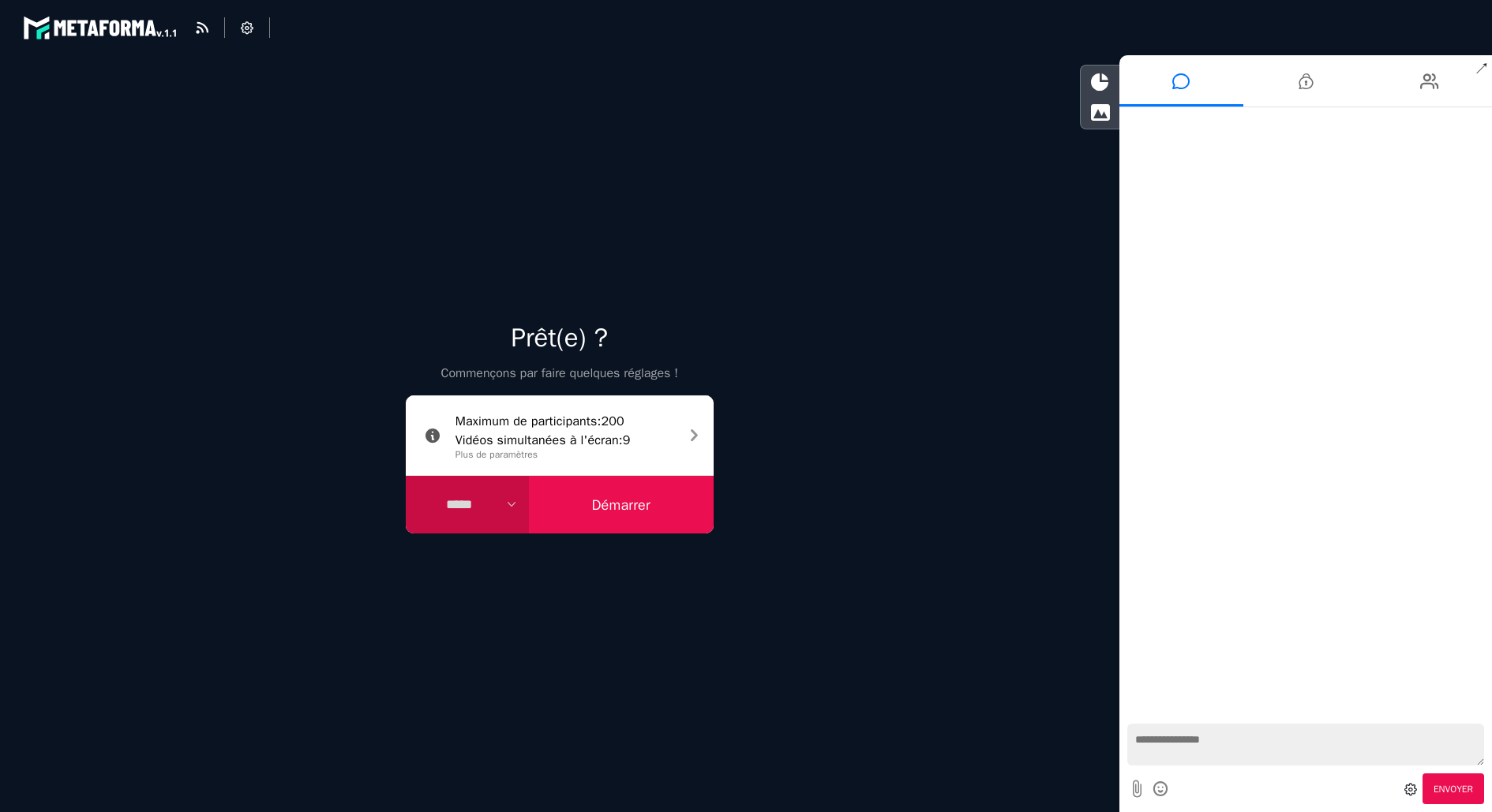 scroll, scrollTop: 0, scrollLeft: 0, axis: both 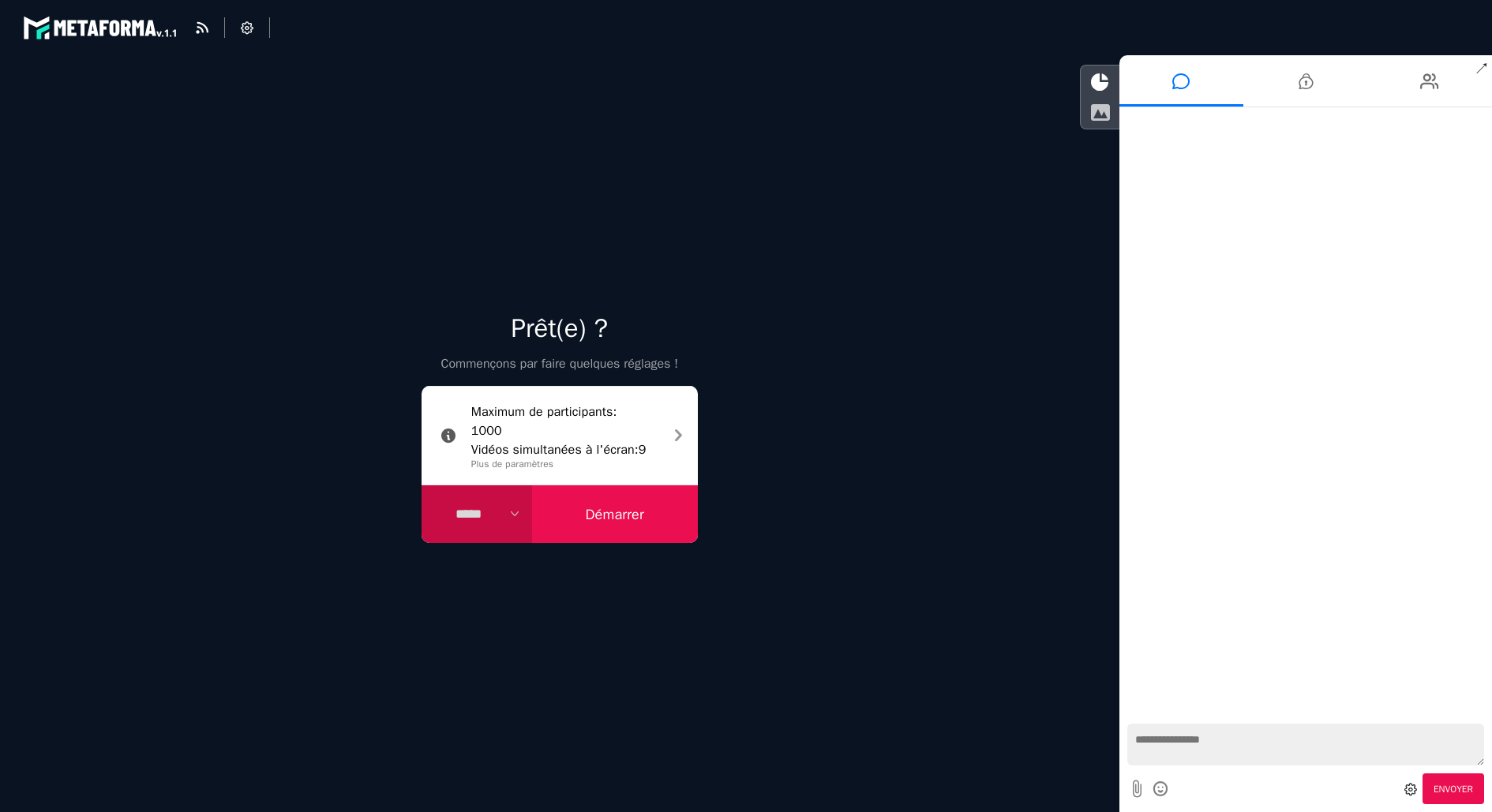 click at bounding box center (1100, 112) 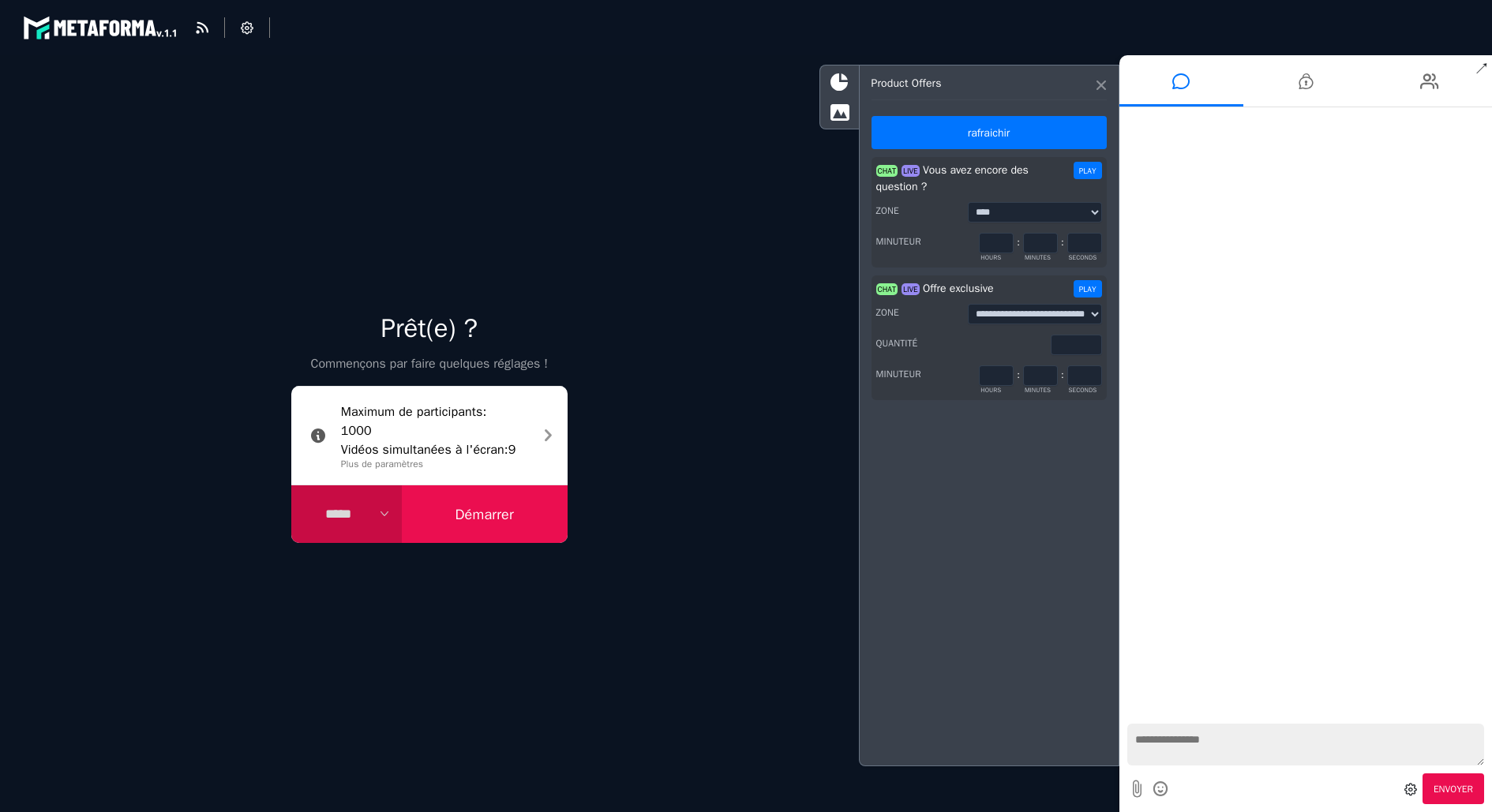 click at bounding box center [1101, 85] 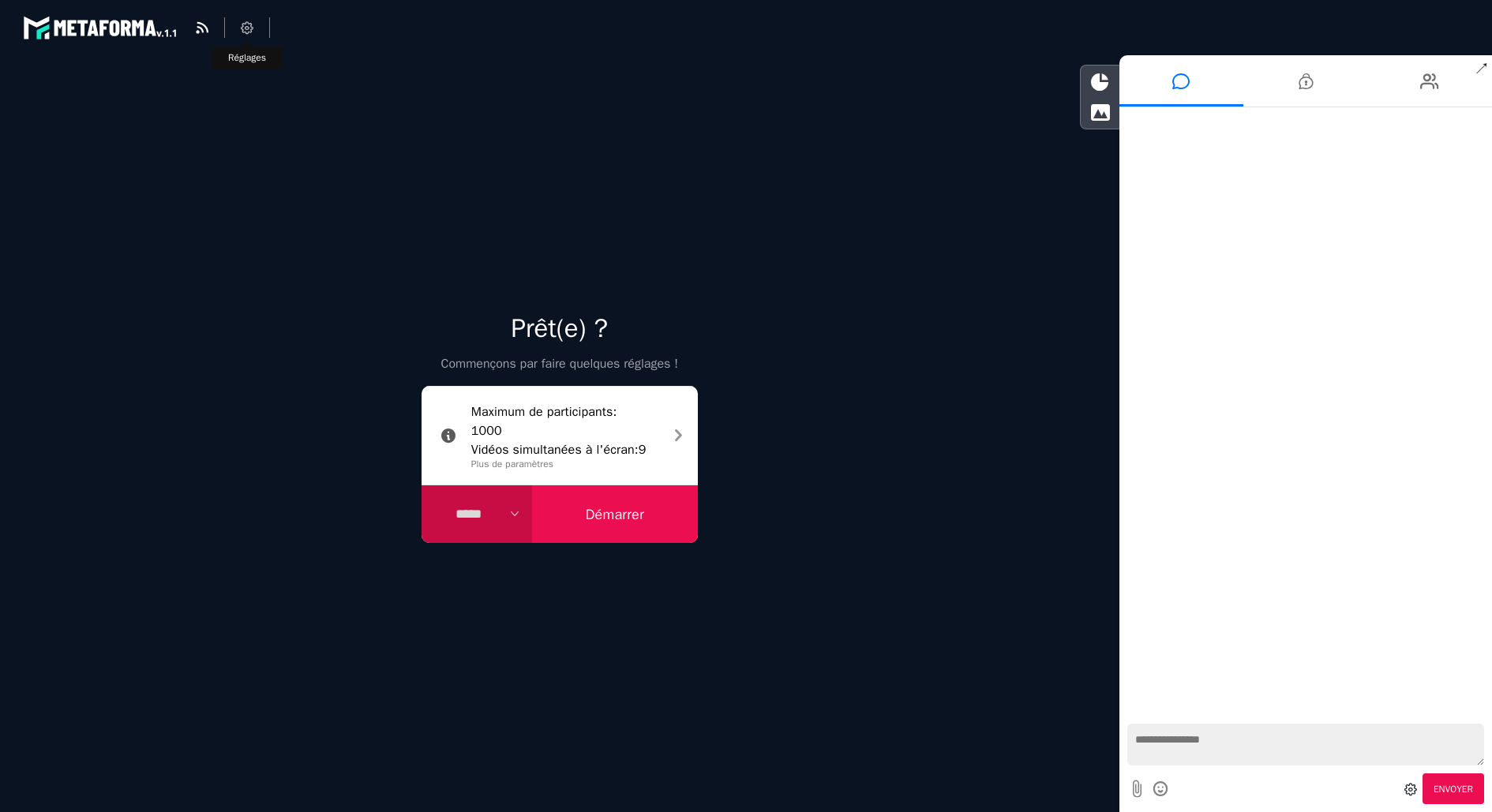click at bounding box center [247, 28] 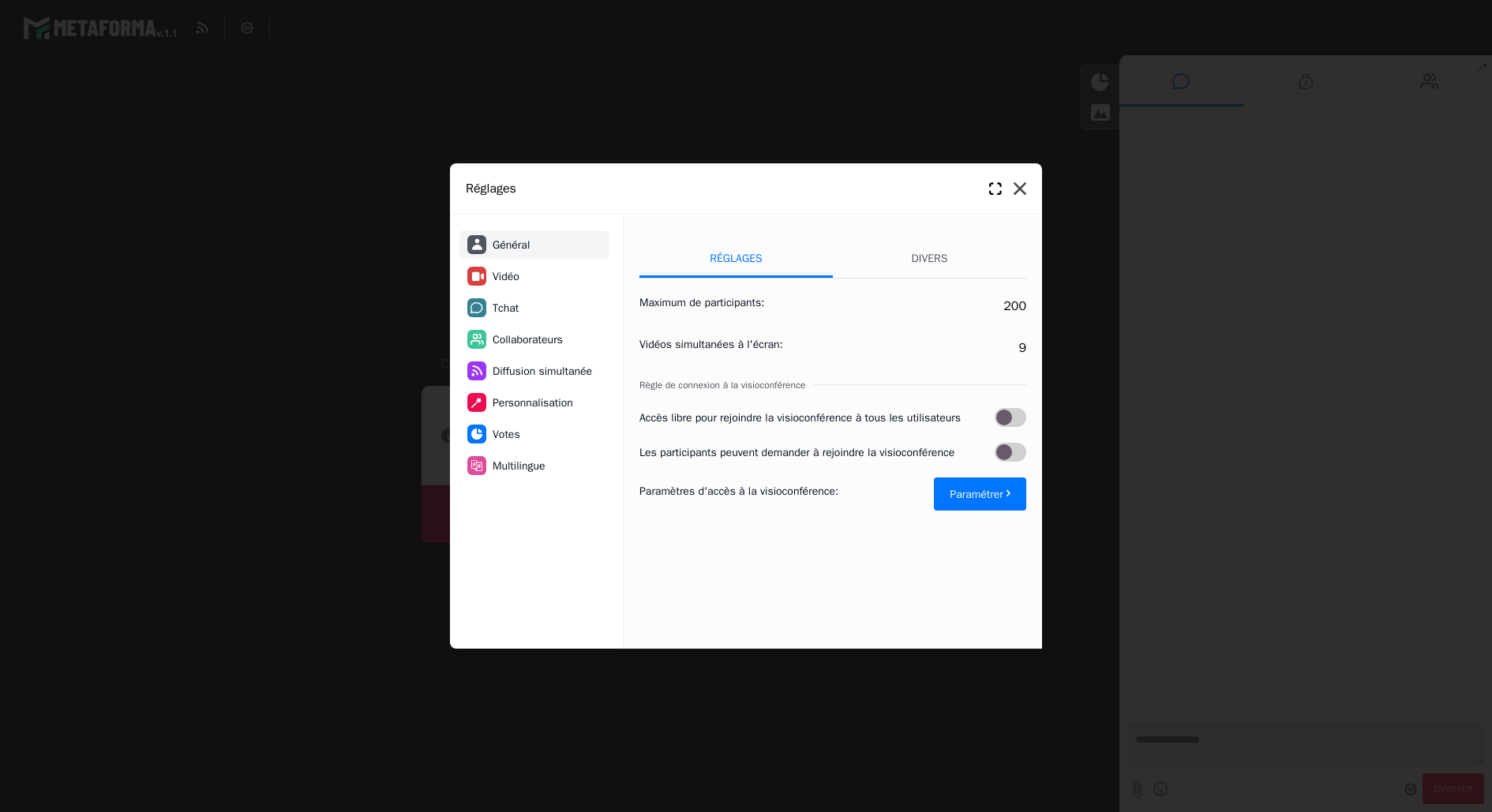 click at bounding box center [1020, 189] 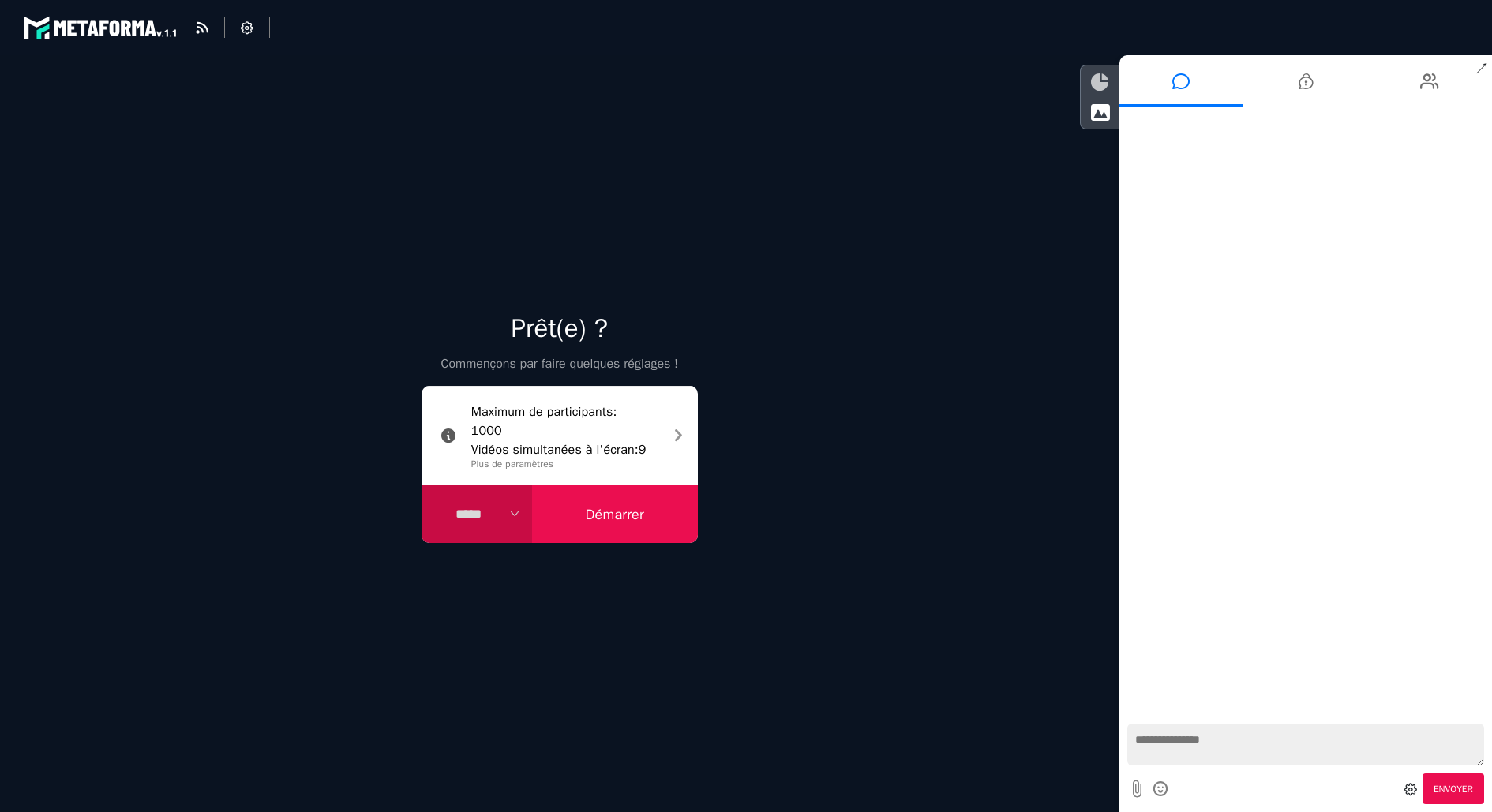 click at bounding box center [1100, 82] 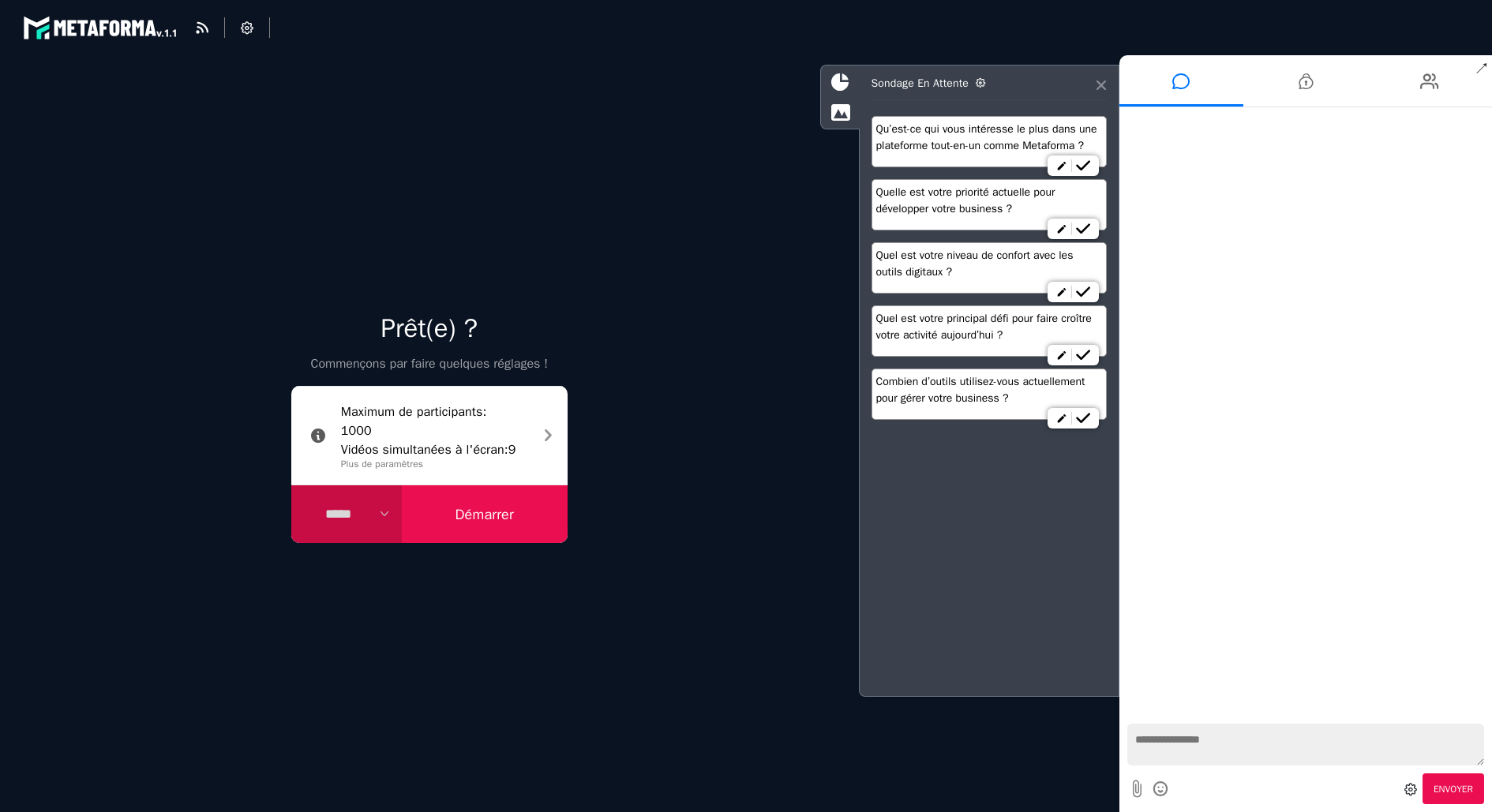 click at bounding box center [1101, 85] 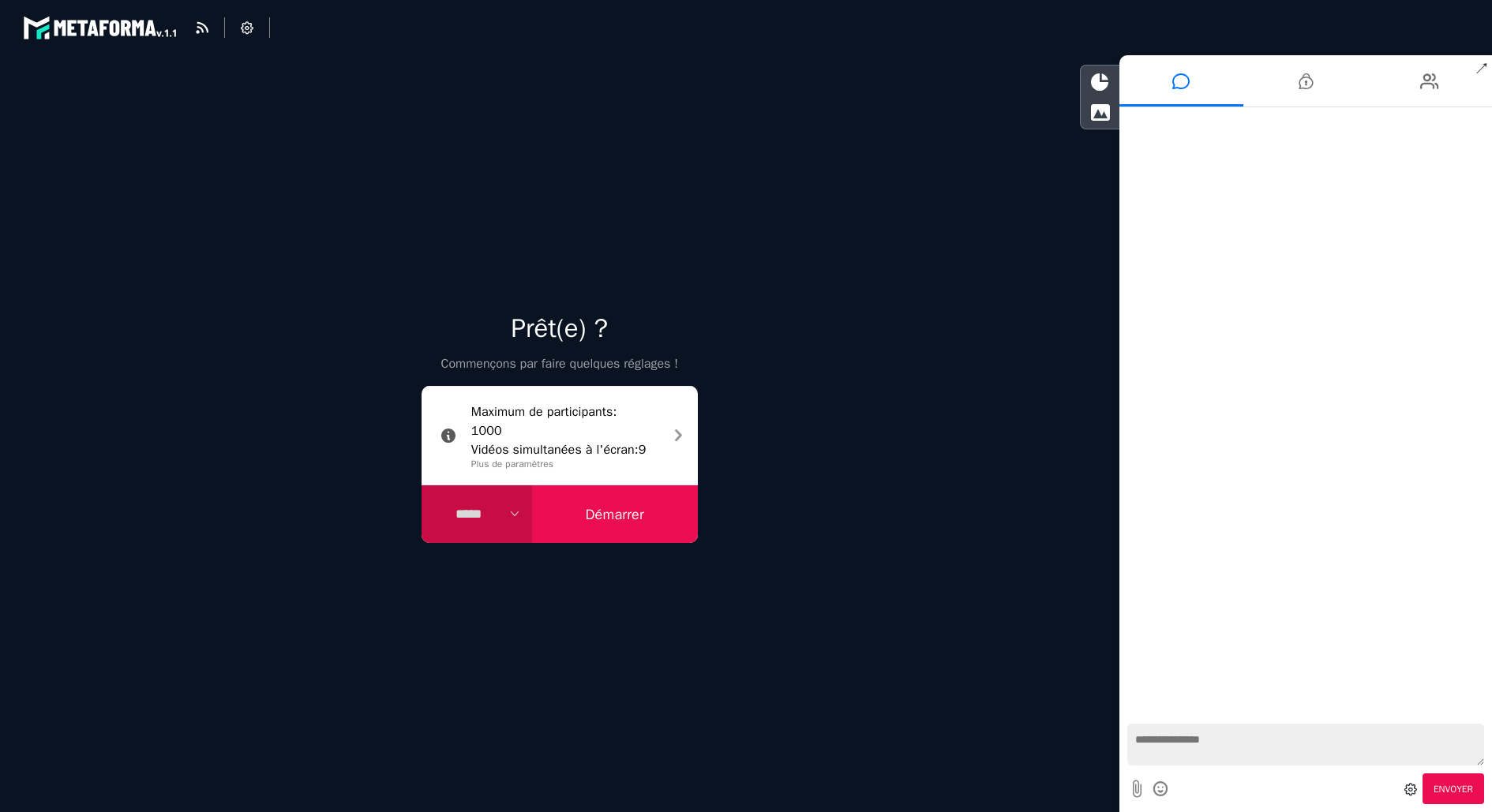 click on "Démarrer" at bounding box center [615, 515] 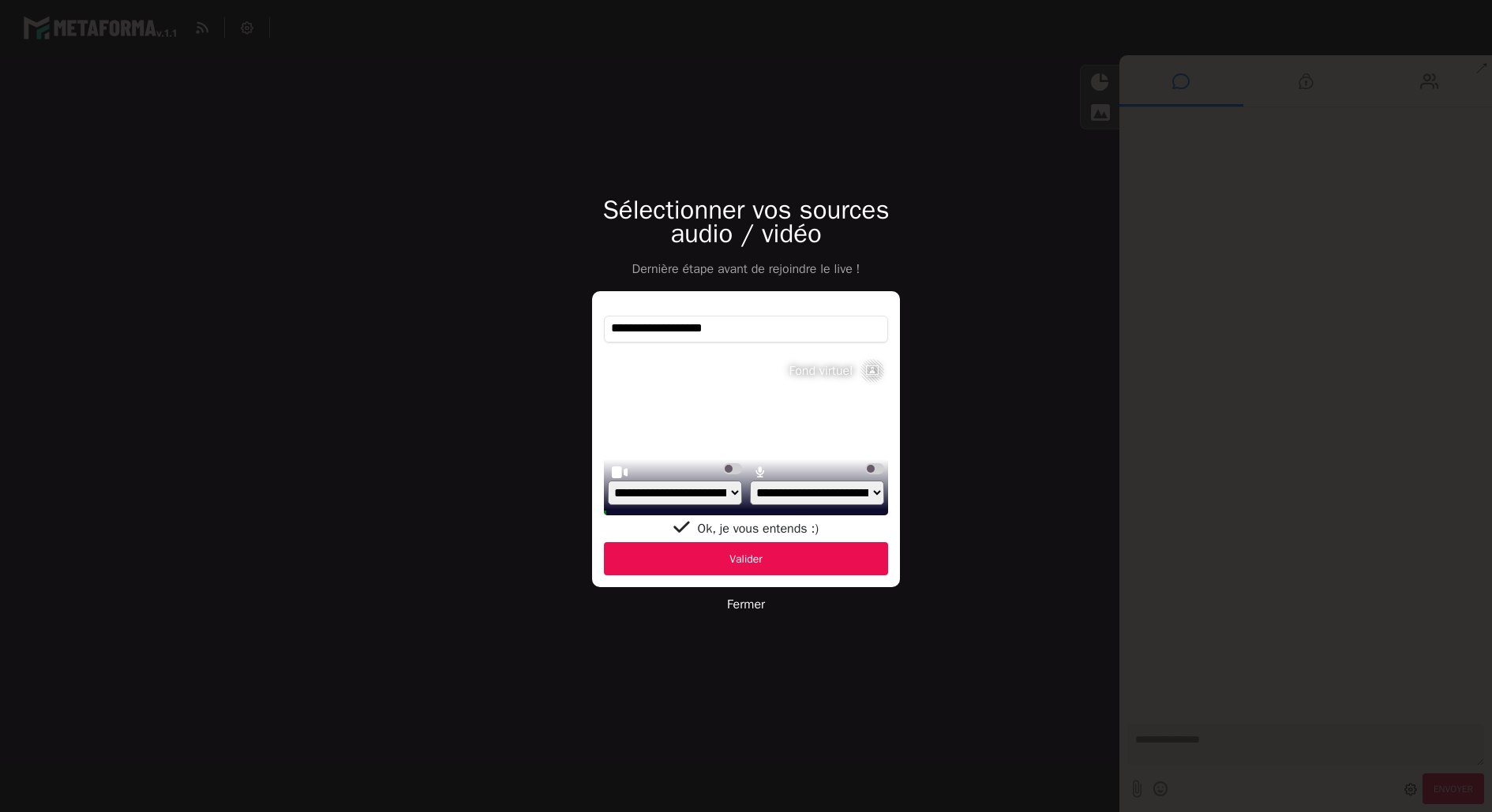 click at bounding box center [872, 371] 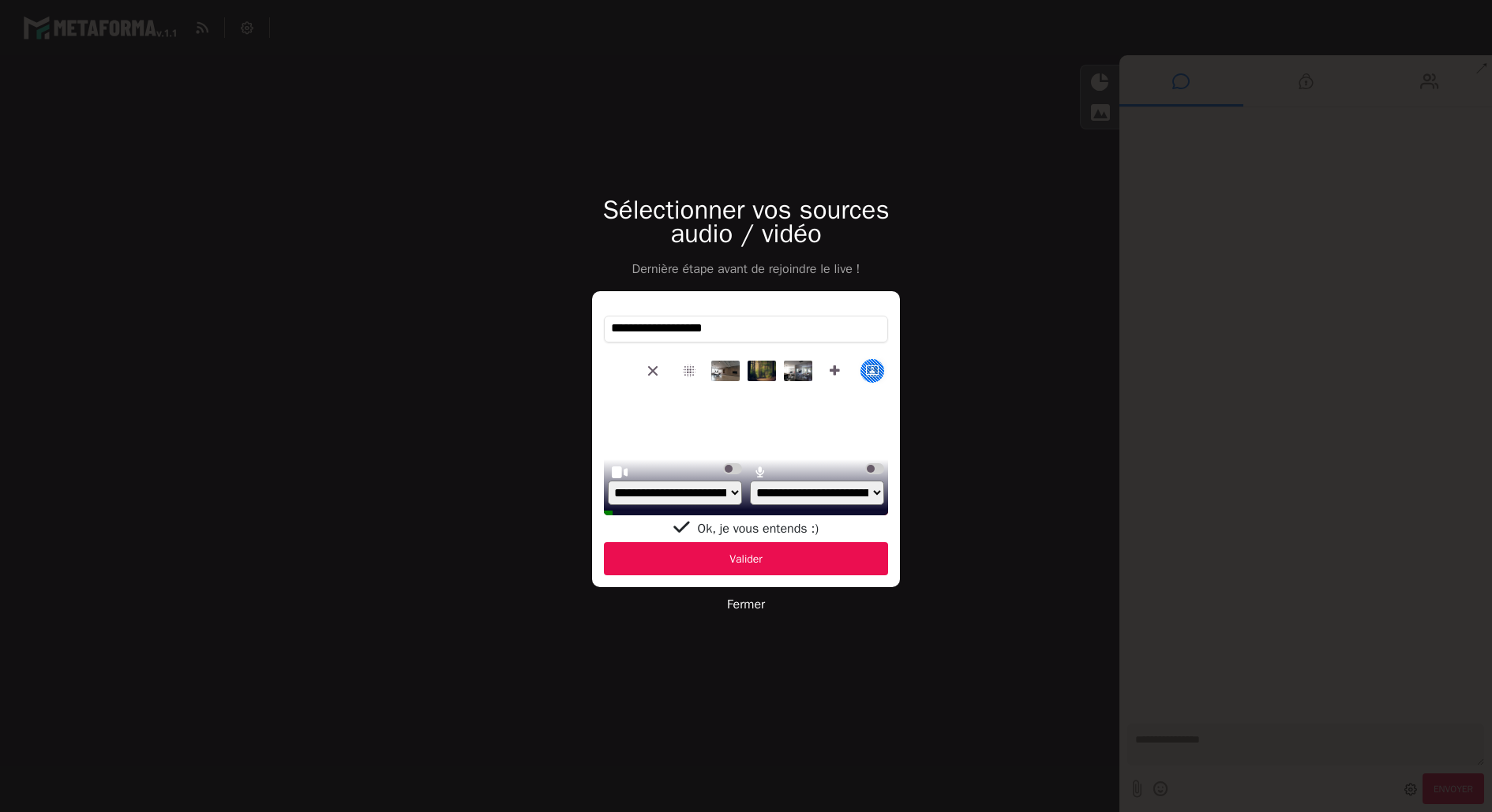 click at bounding box center (689, 371) 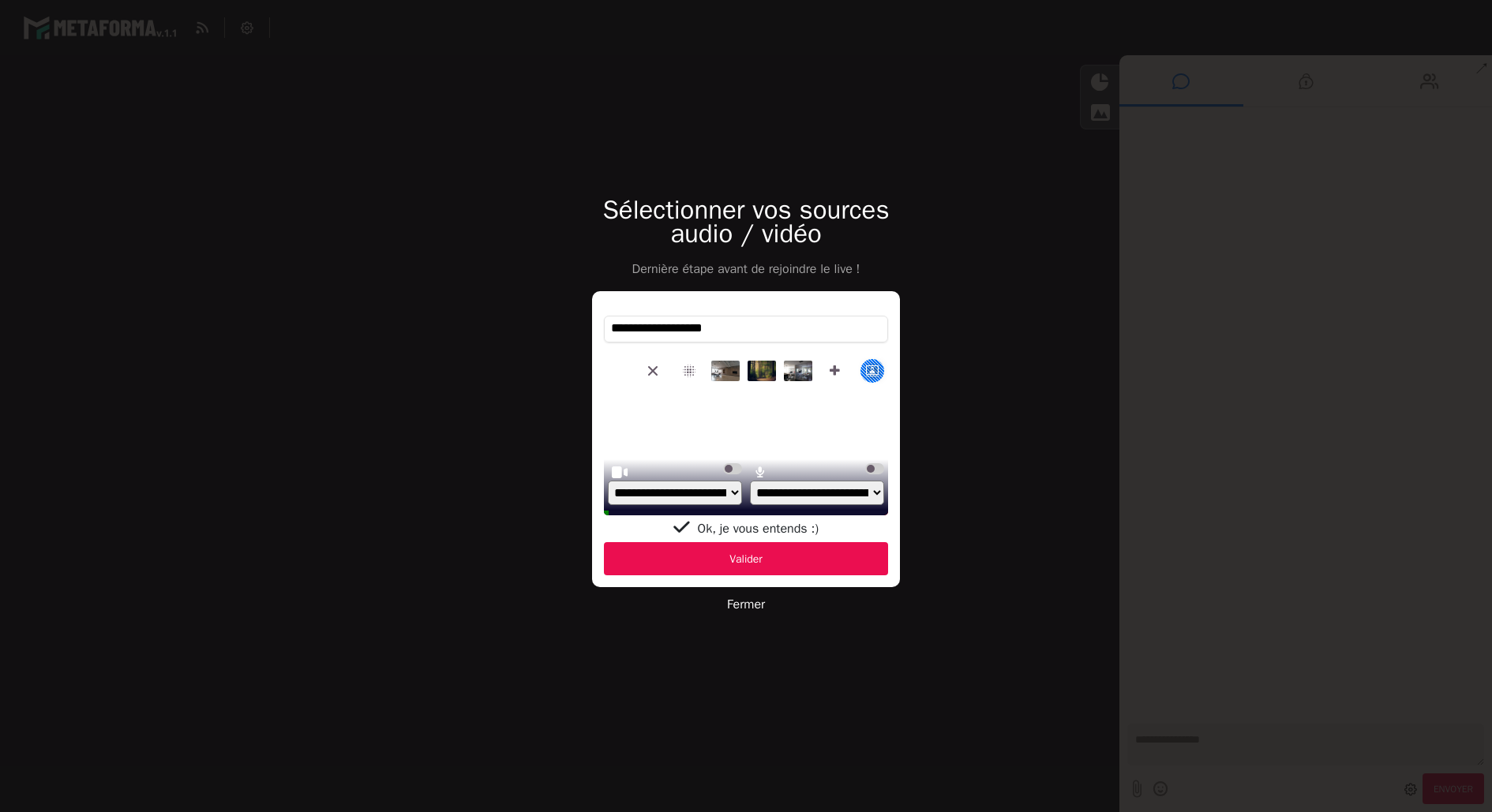 click on "Valider" at bounding box center (746, 559) 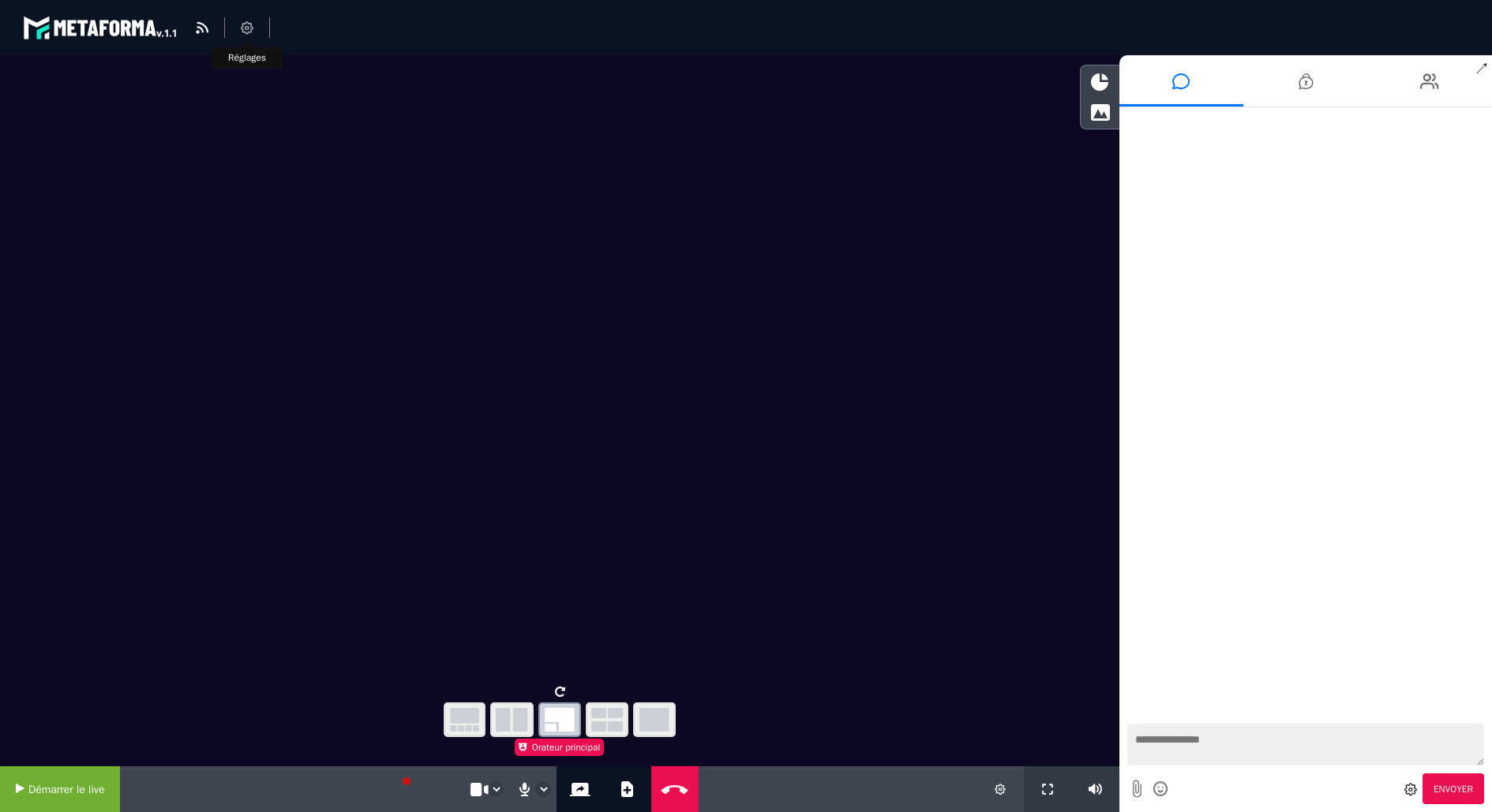 click at bounding box center (247, 28) 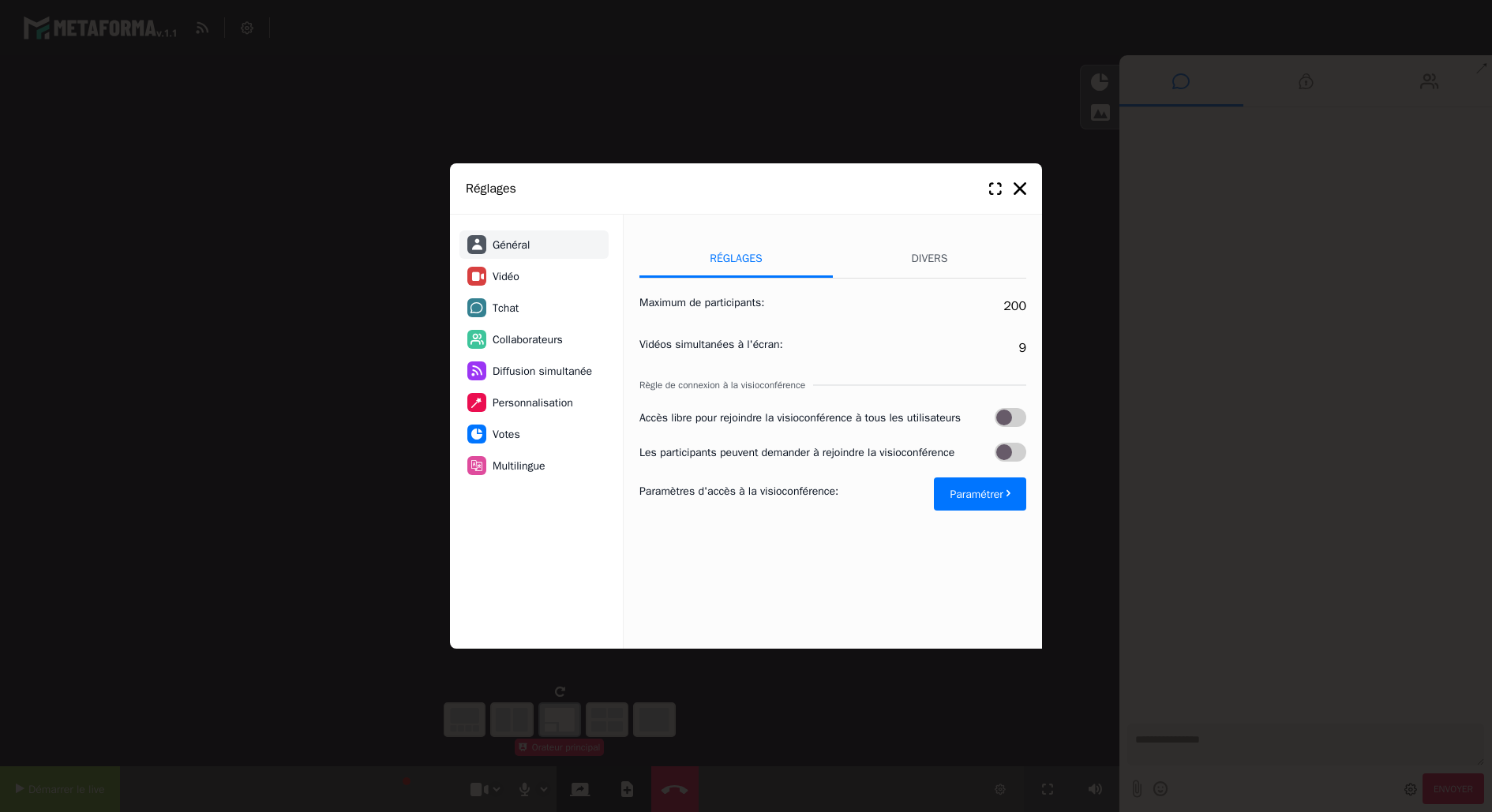 click on "Tchat" at bounding box center (534, 308) 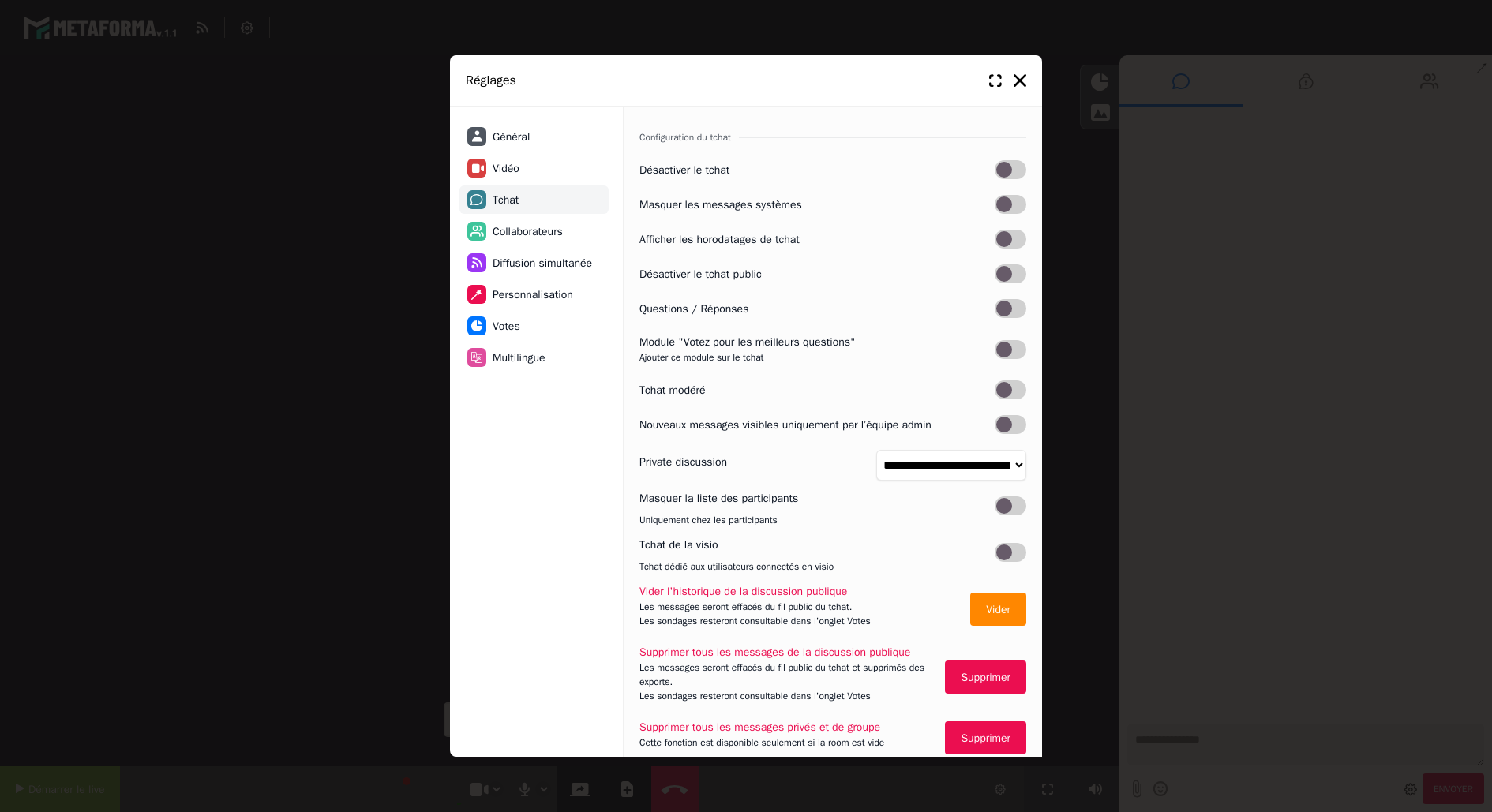 click at bounding box center [1010, 425] 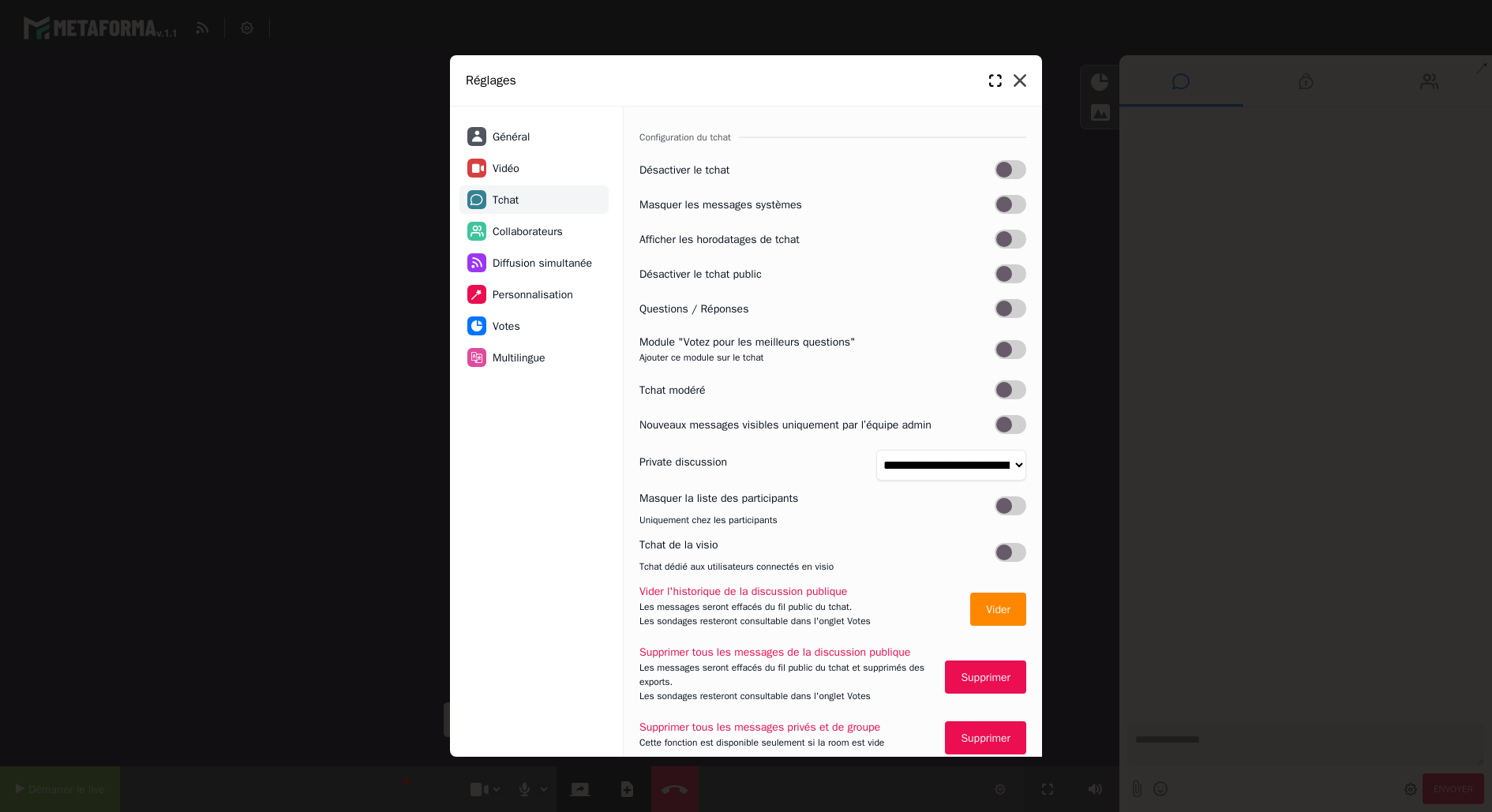 click at bounding box center (1020, 80) 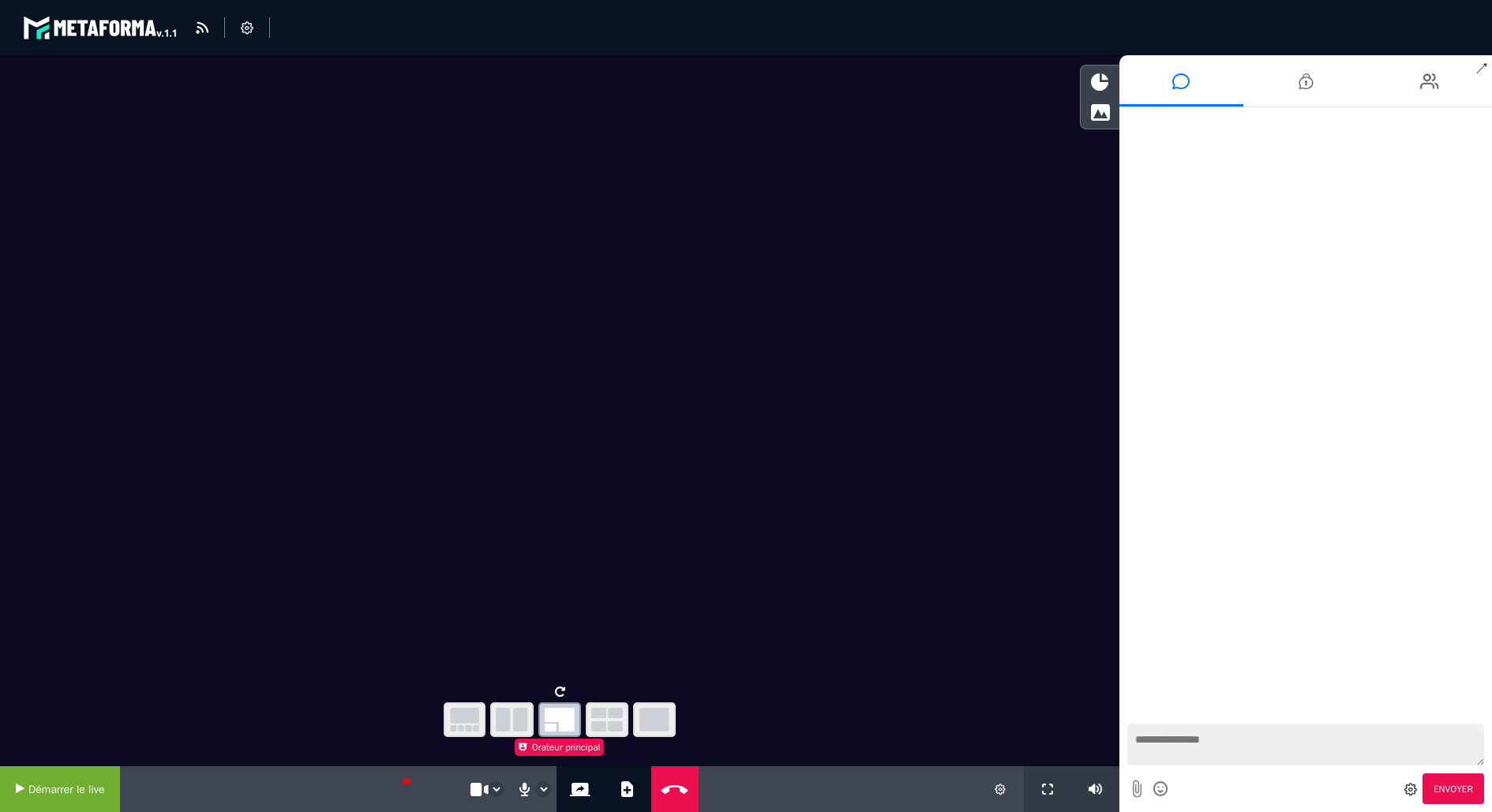 click on "Démarrer le live" at bounding box center [60, 789] 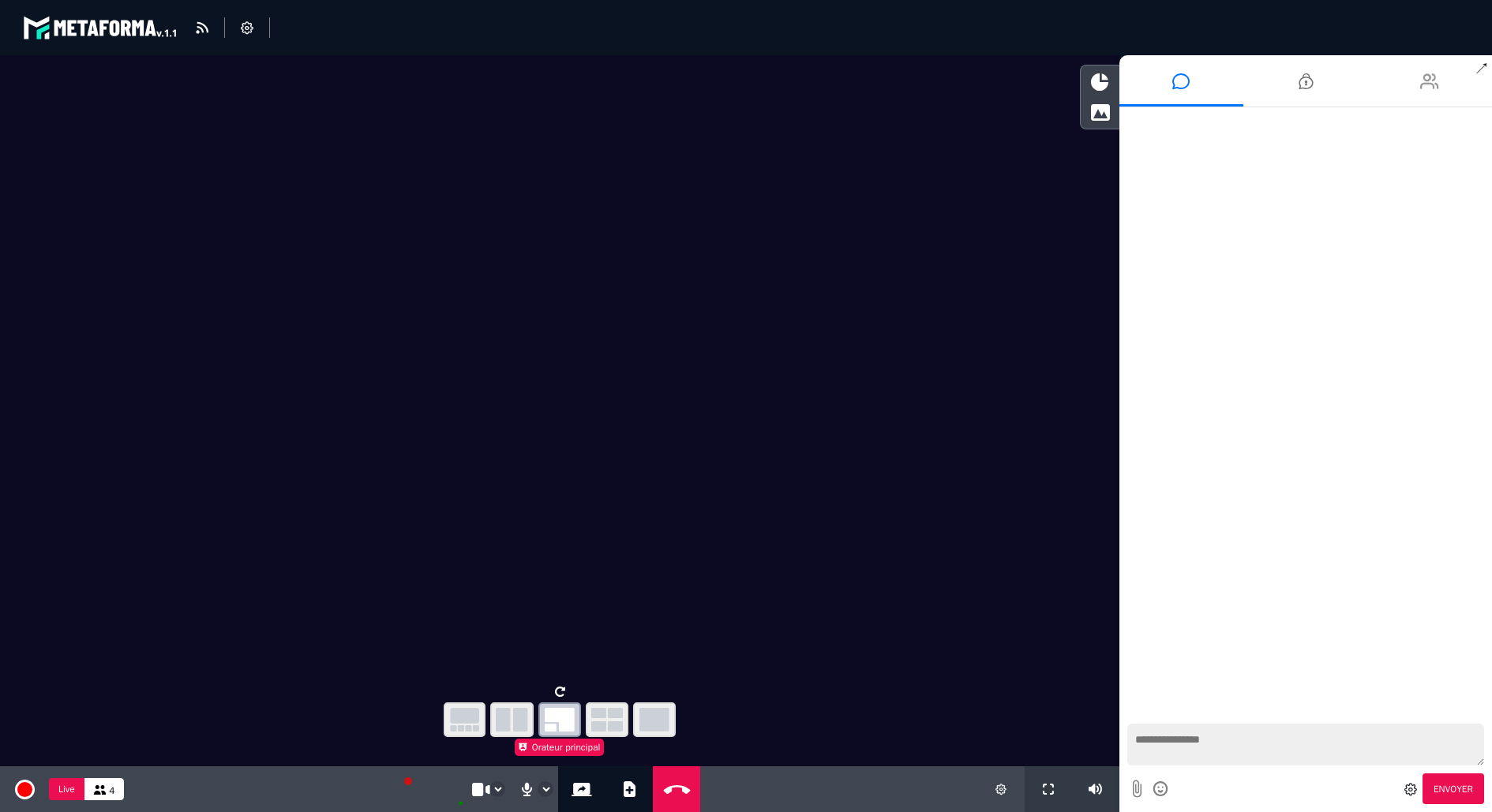click at bounding box center (1430, 80) 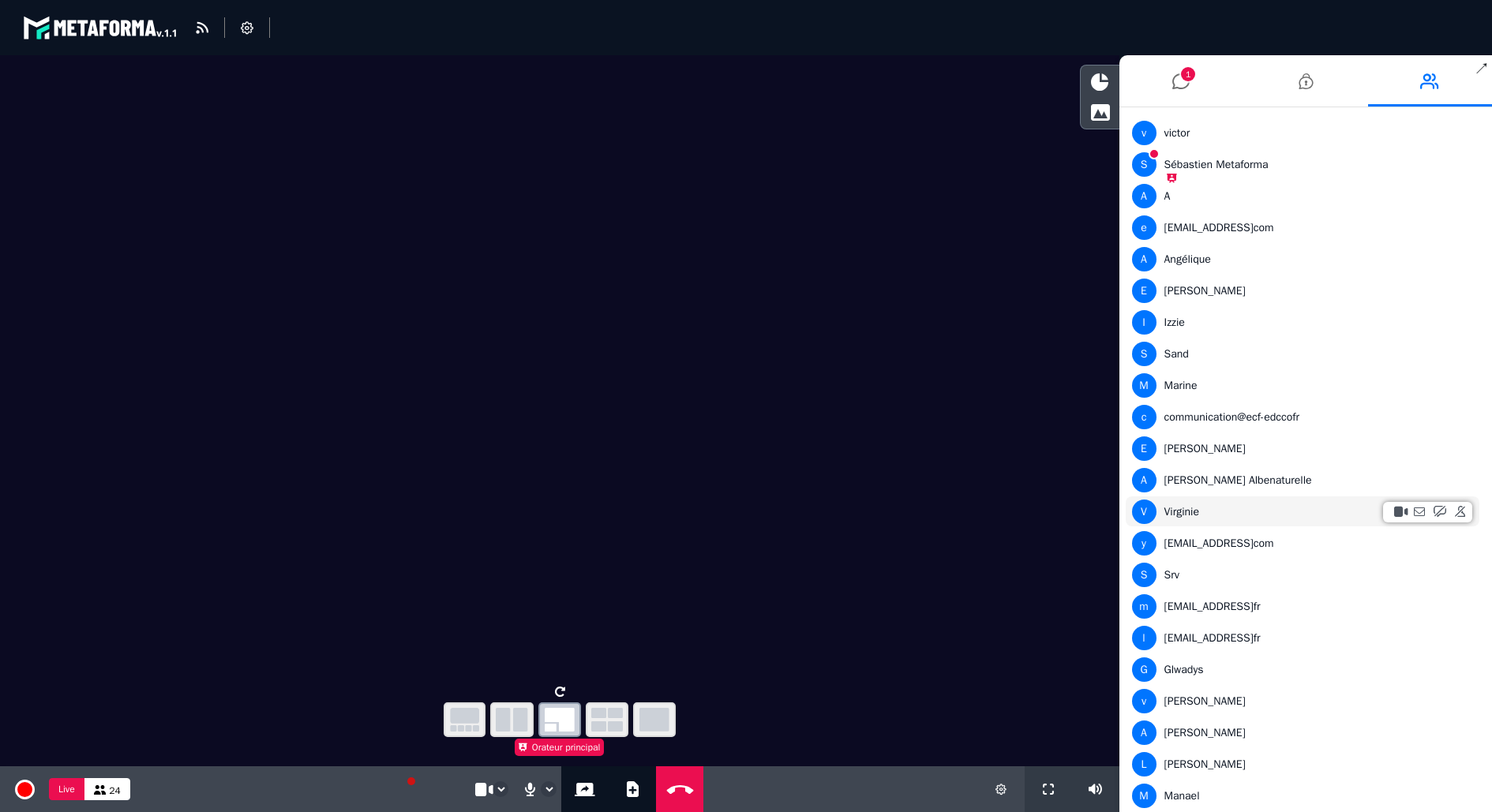 scroll, scrollTop: 0, scrollLeft: 0, axis: both 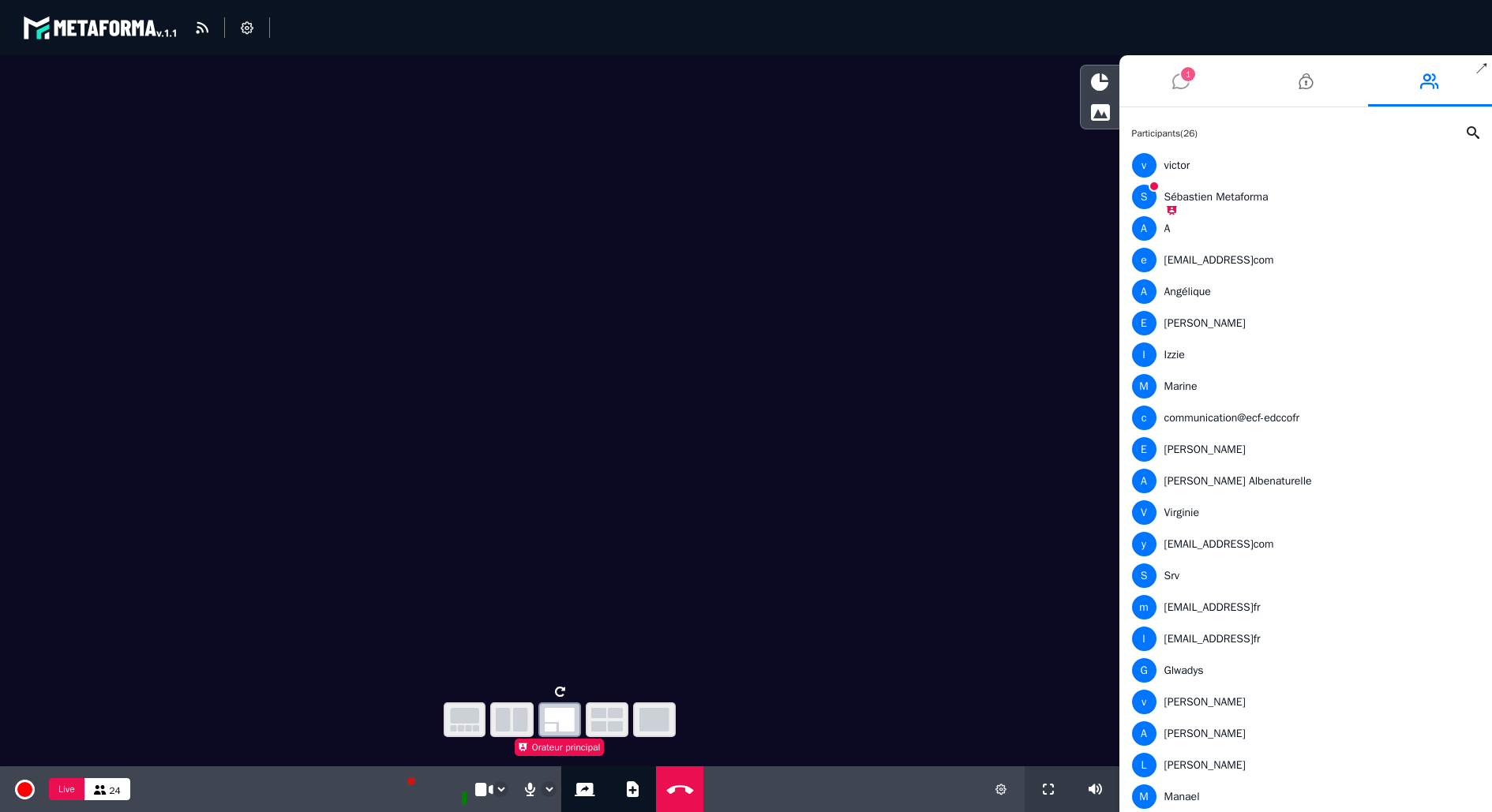 click on "1" at bounding box center [1182, 80] 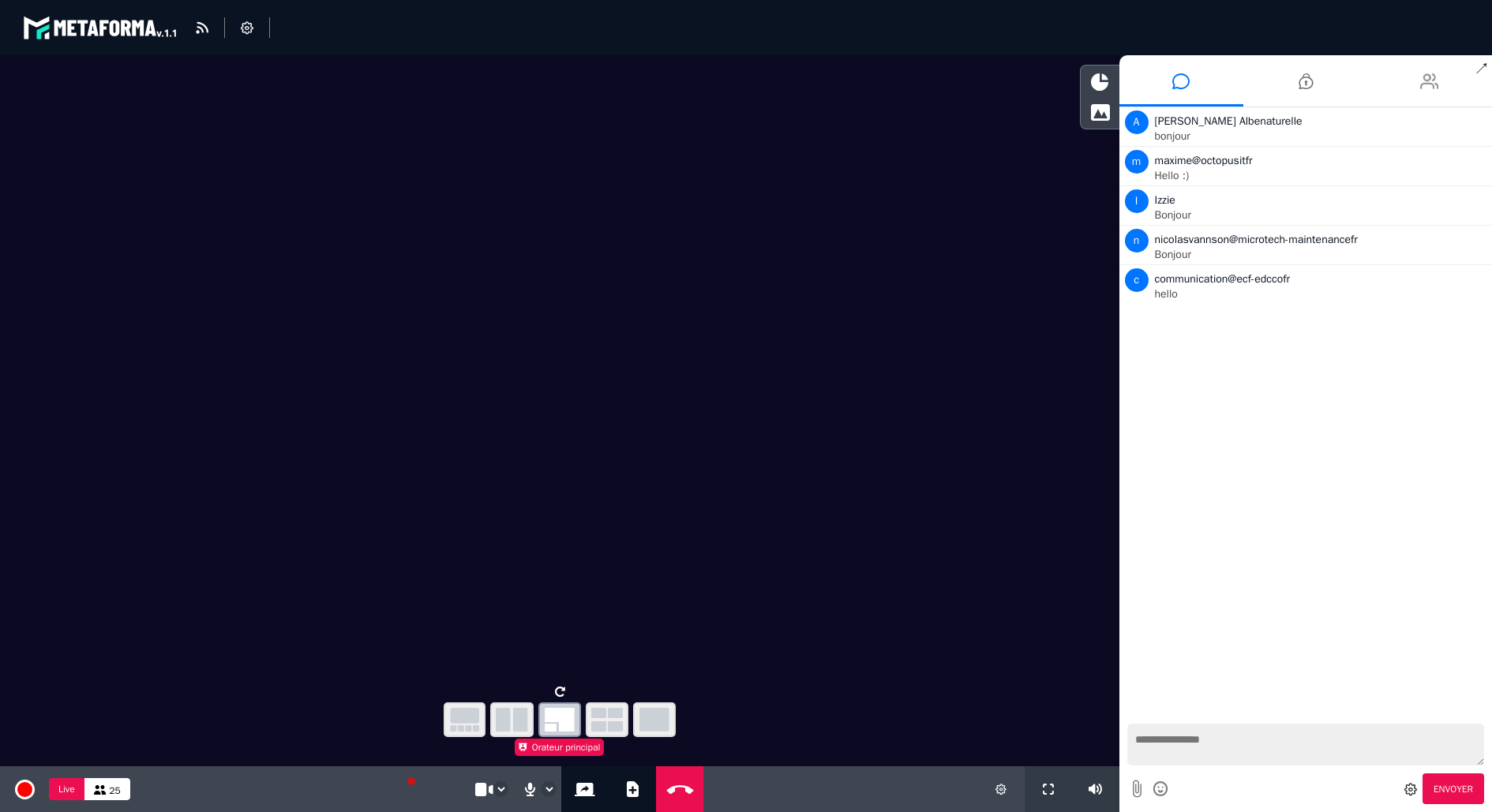 click at bounding box center [1430, 81] 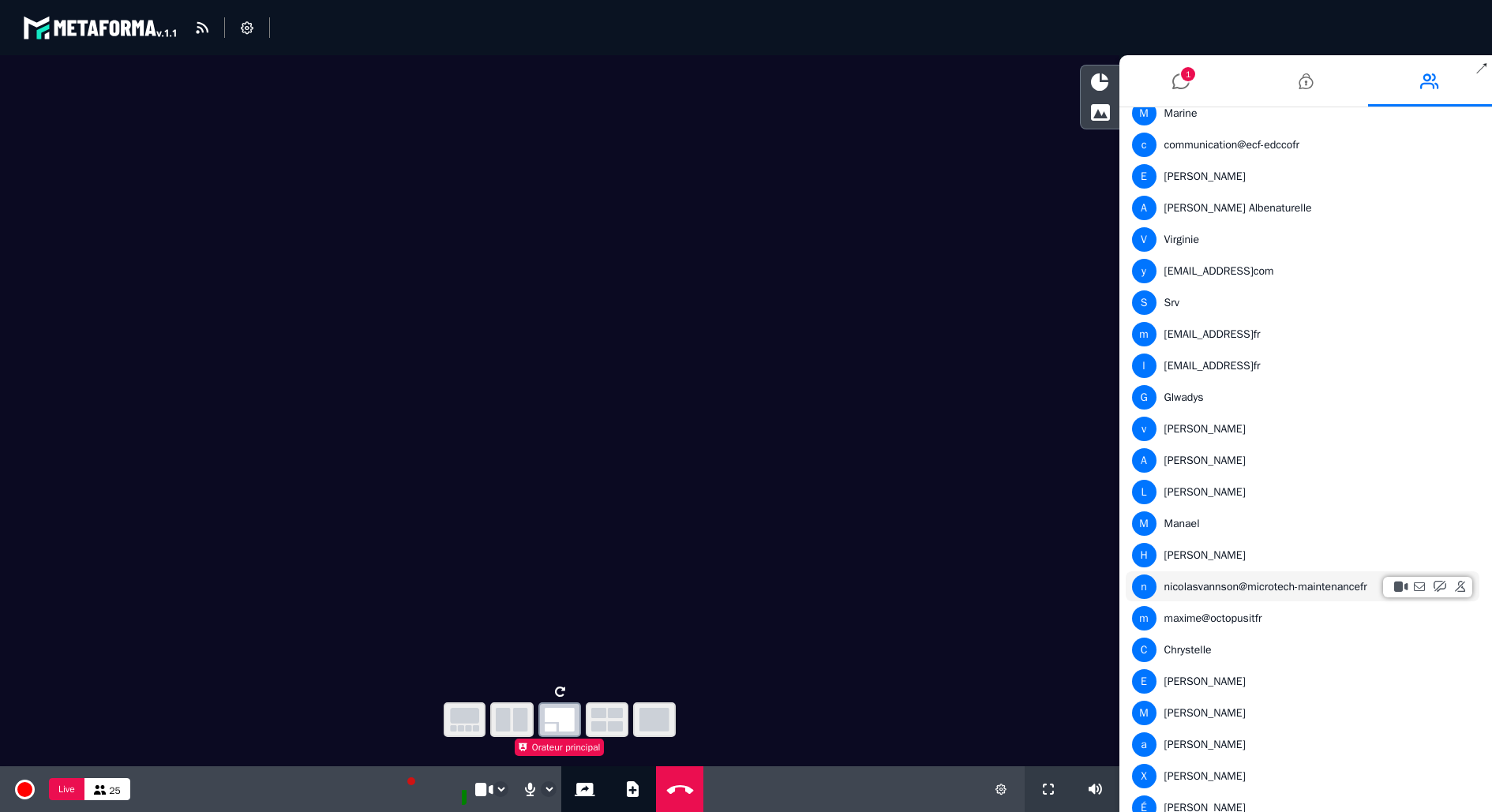 scroll, scrollTop: 335, scrollLeft: 0, axis: vertical 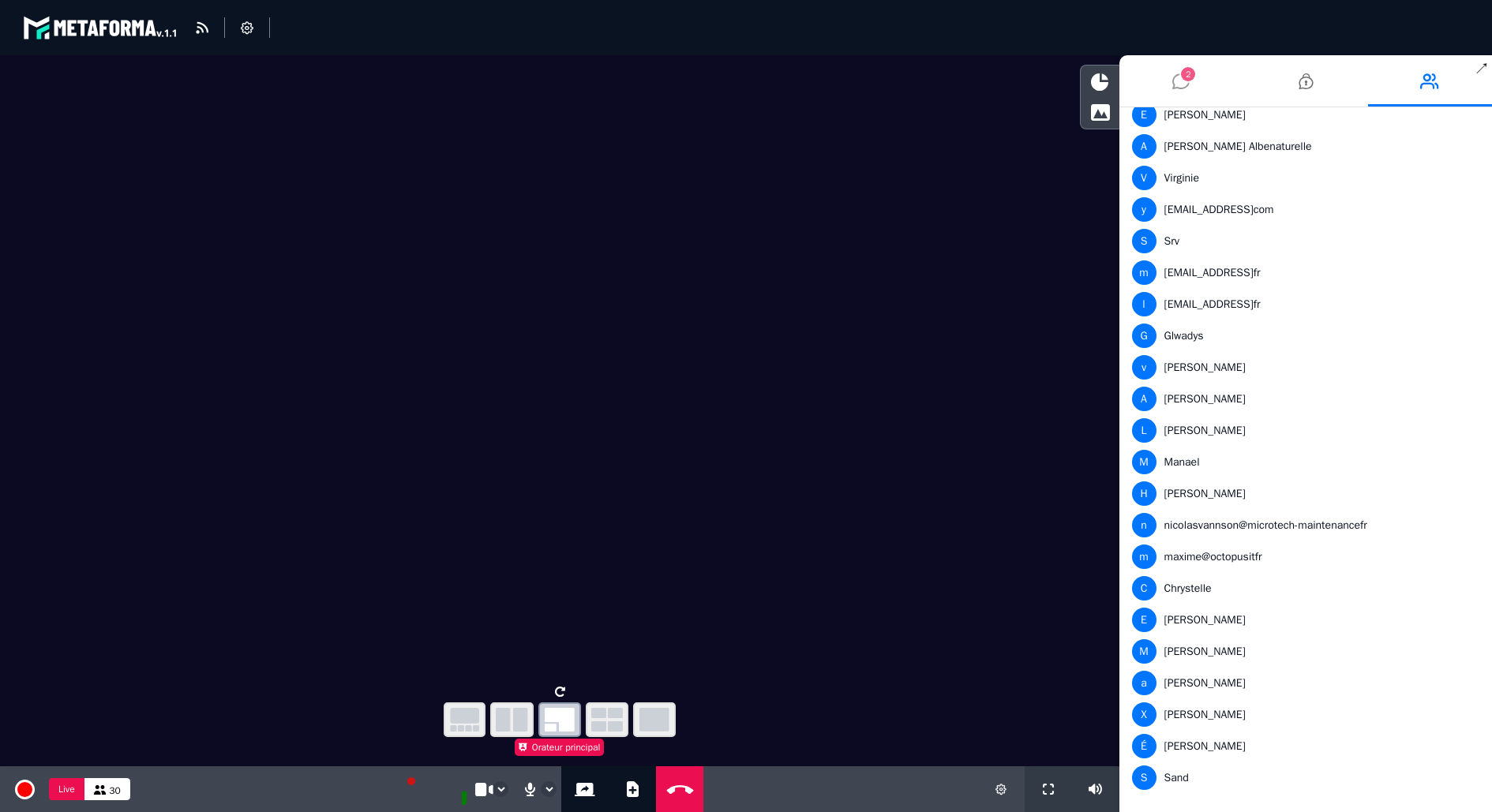 click at bounding box center (1181, 81) 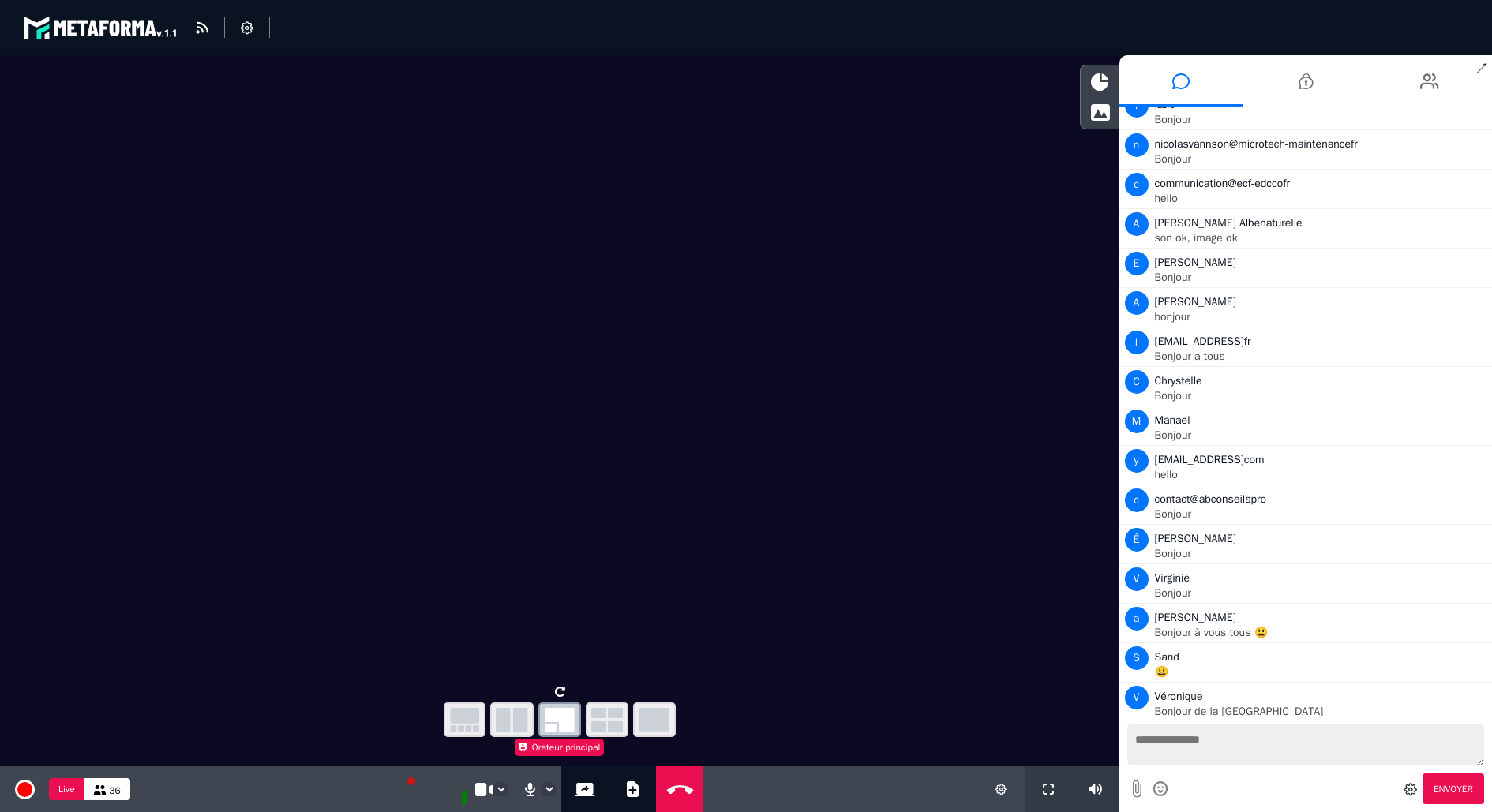 scroll, scrollTop: 135, scrollLeft: 0, axis: vertical 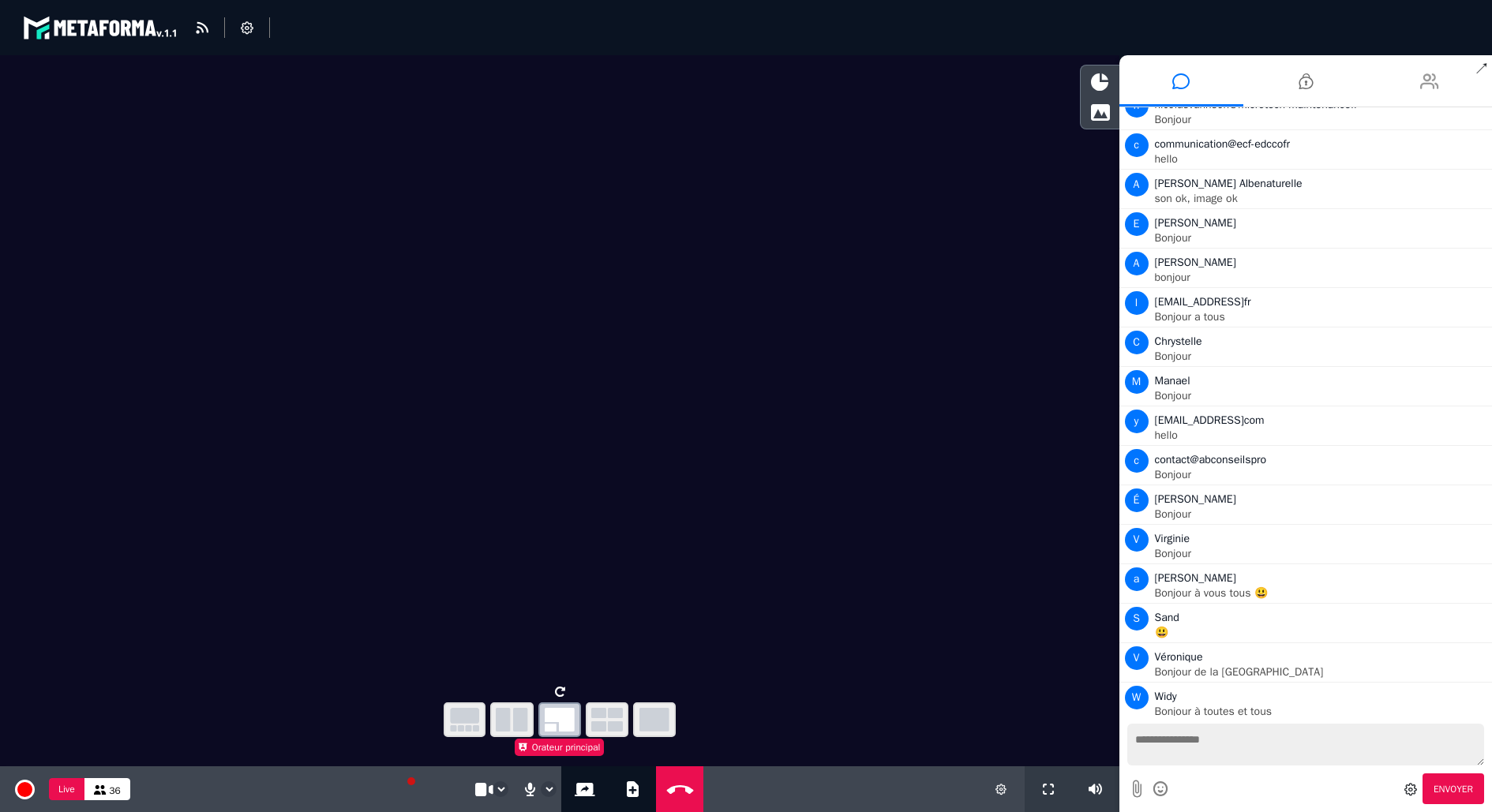 click at bounding box center [1430, 80] 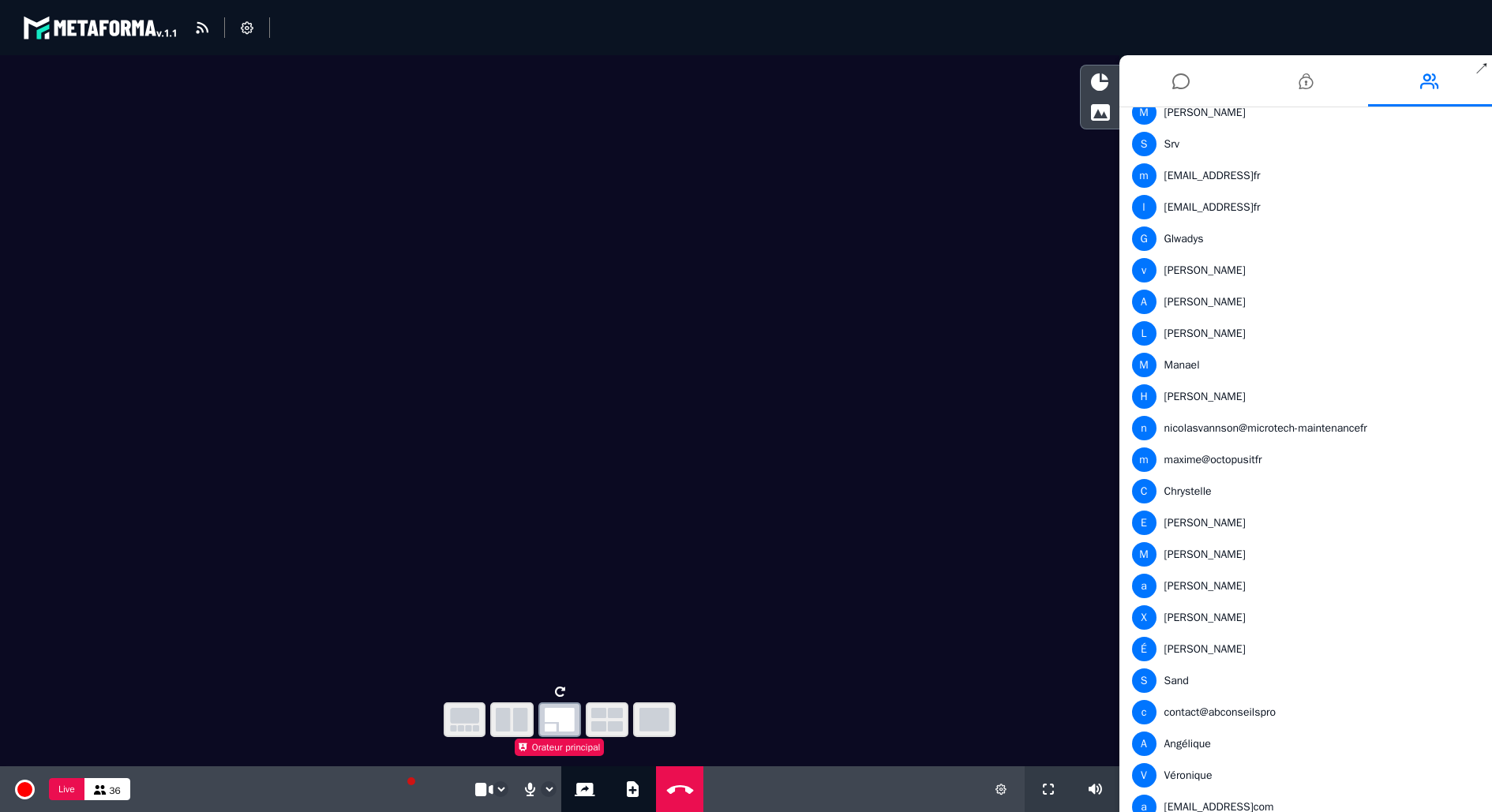 scroll, scrollTop: 587, scrollLeft: 0, axis: vertical 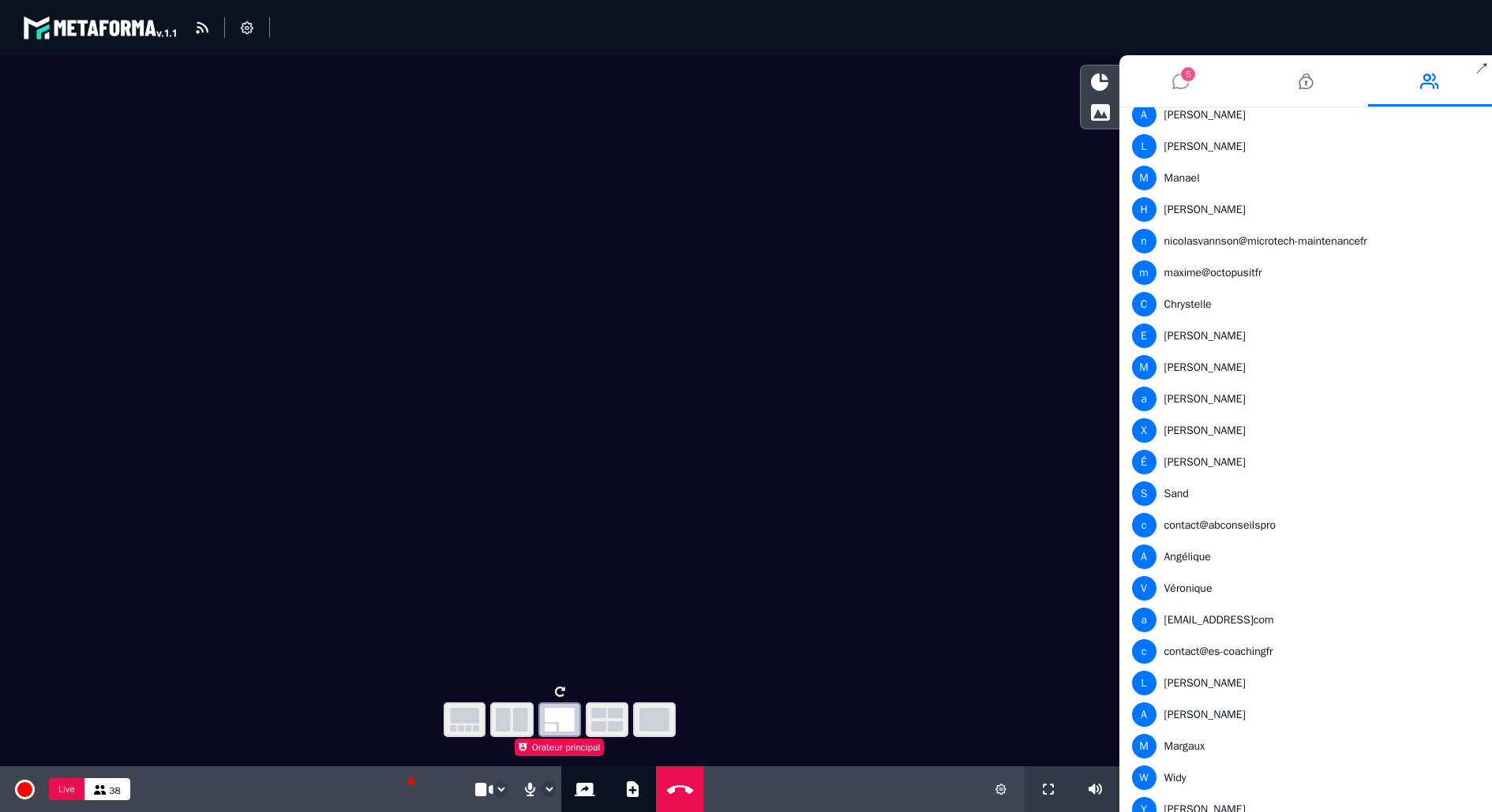click at bounding box center (1181, 81) 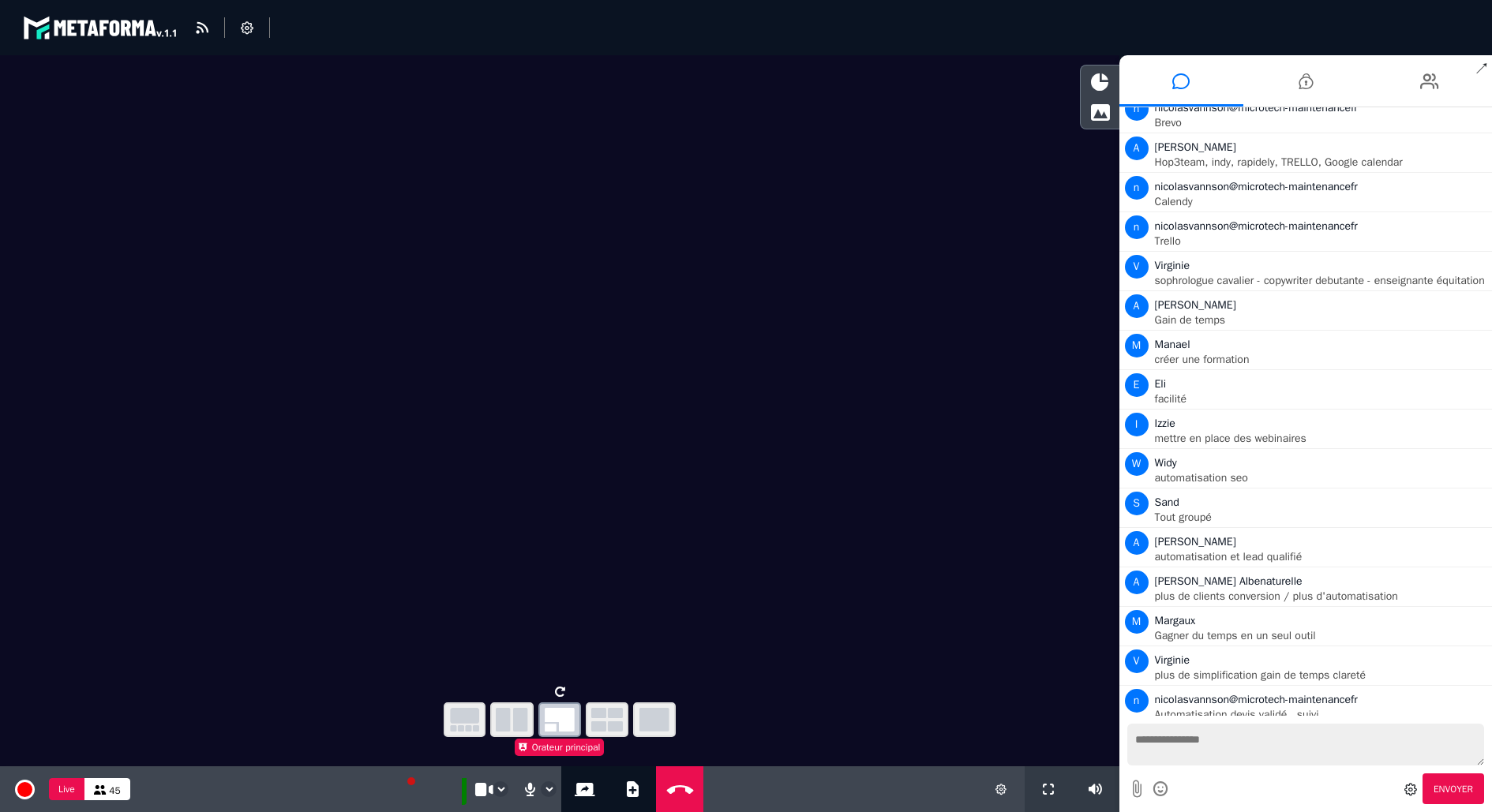 scroll, scrollTop: 2064, scrollLeft: 0, axis: vertical 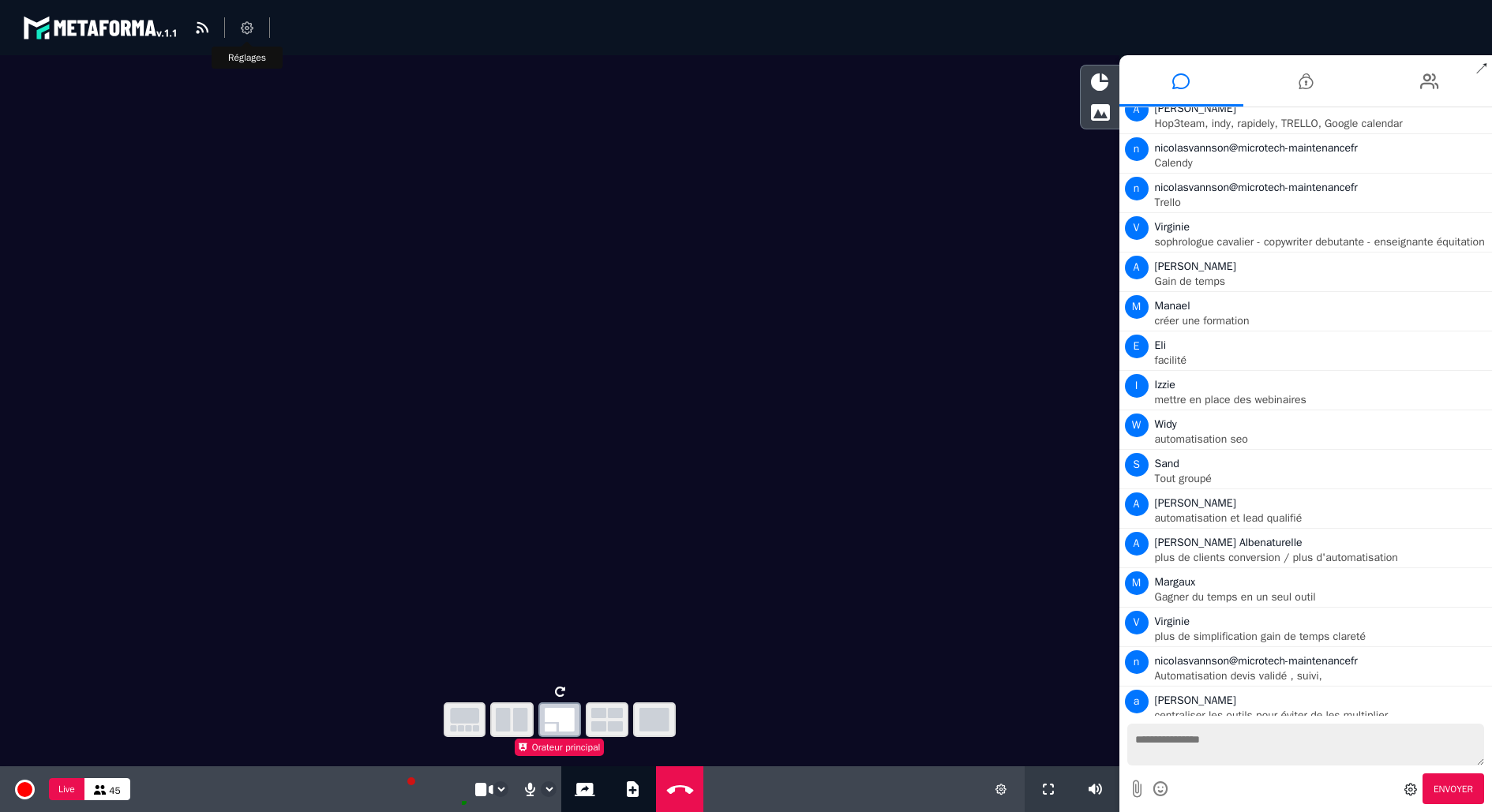 click at bounding box center [247, 28] 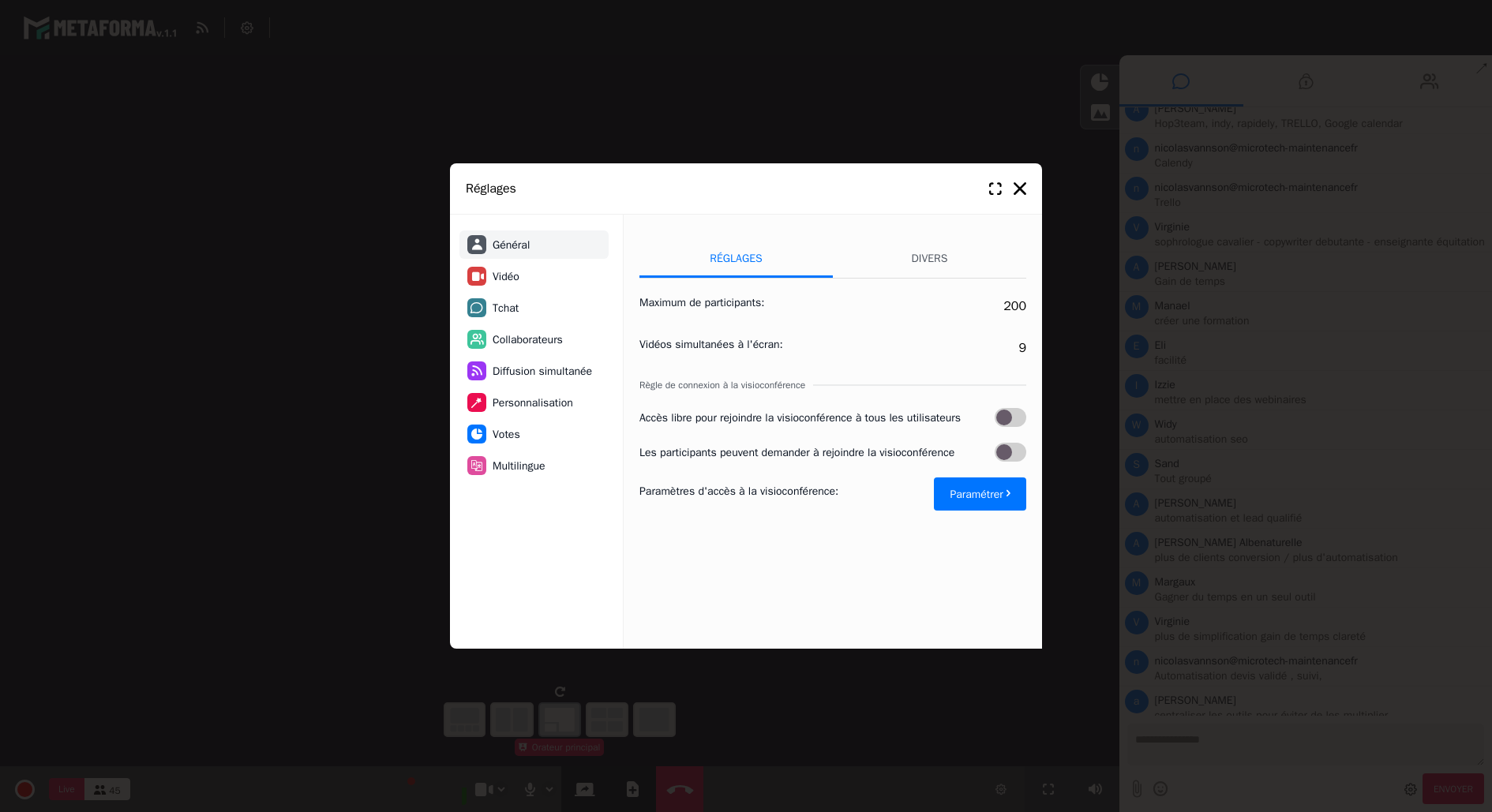 click on "Tchat" at bounding box center [534, 308] 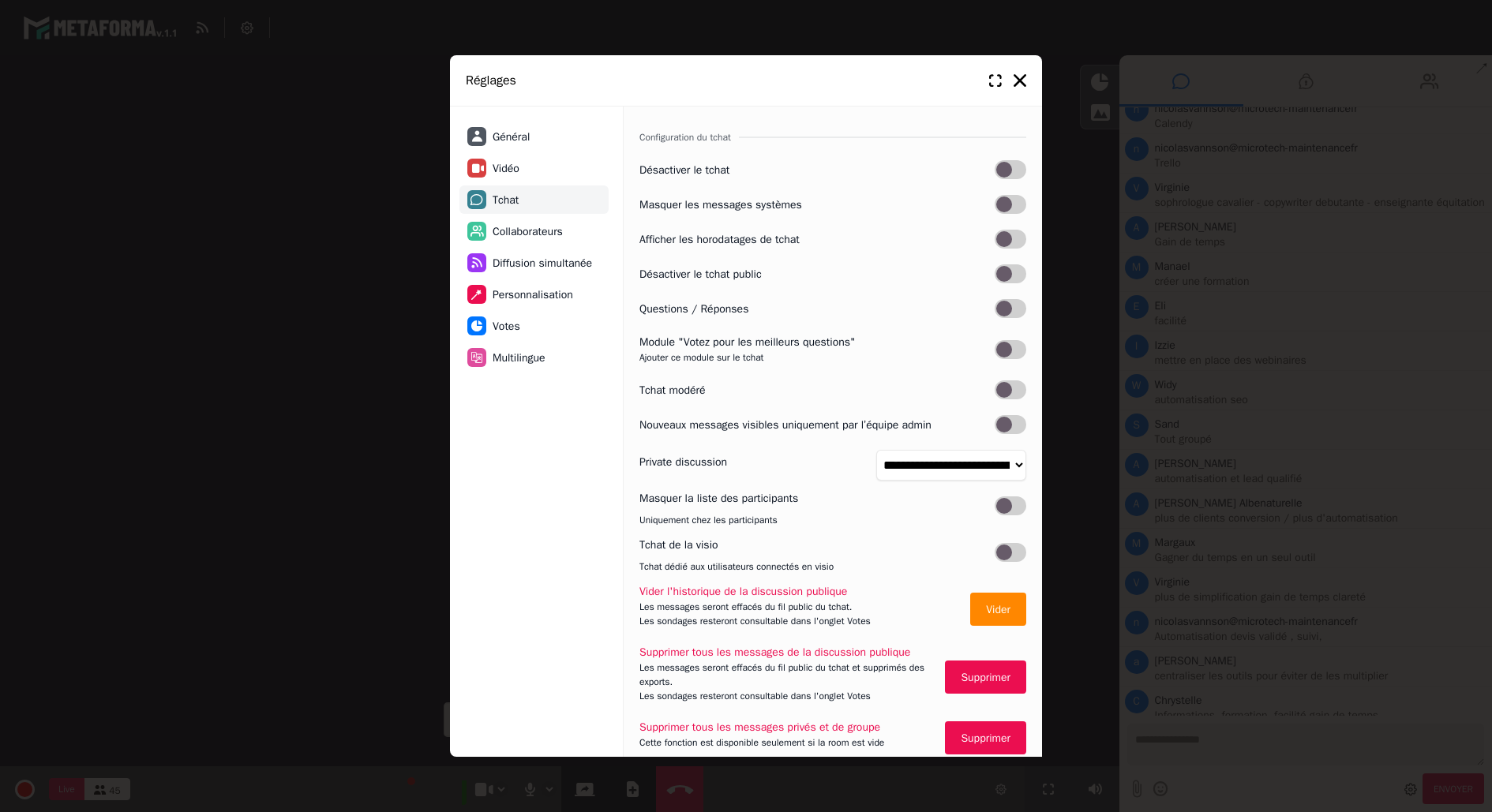 scroll, scrollTop: 2143, scrollLeft: 0, axis: vertical 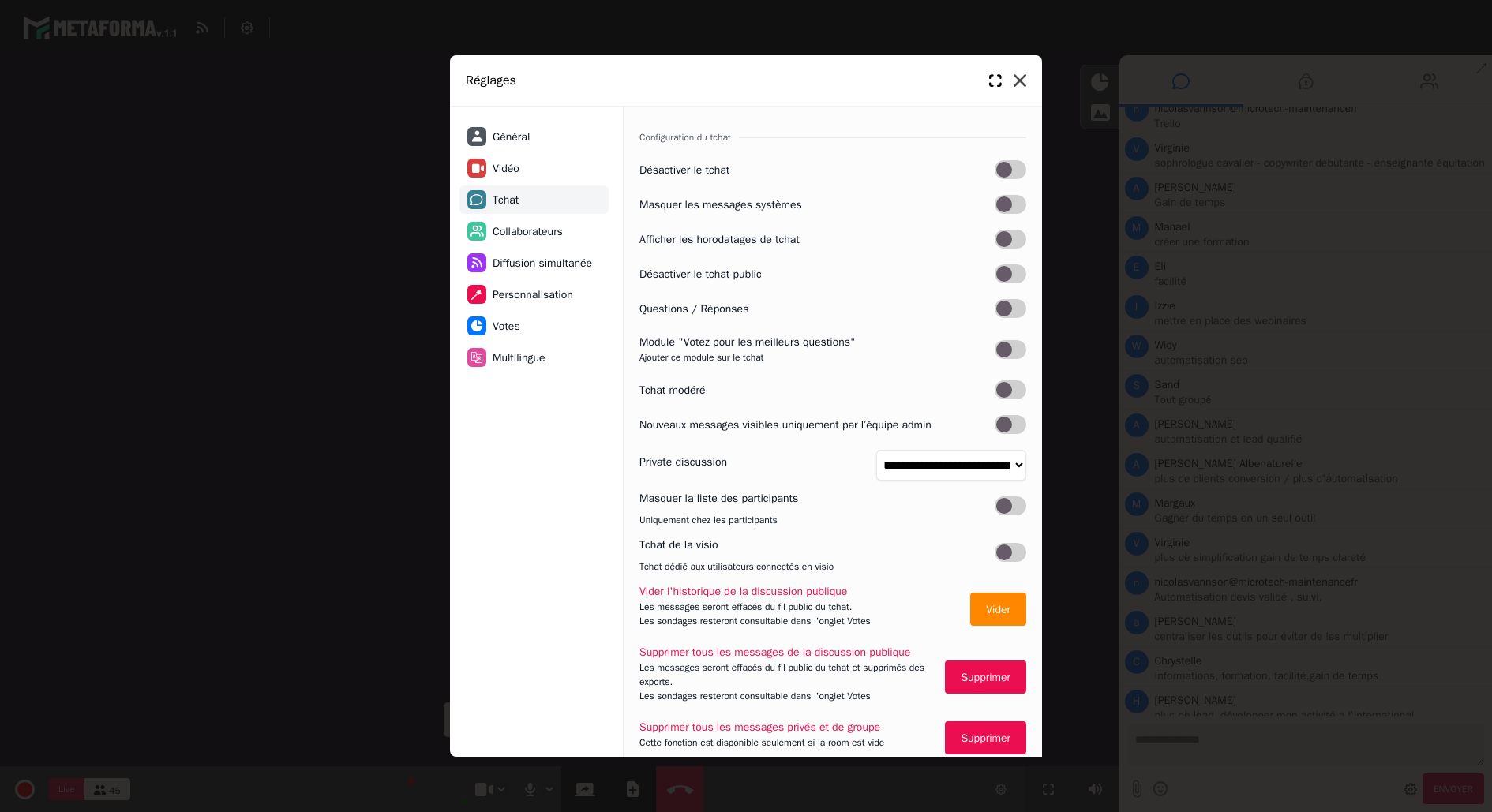 click at bounding box center (1020, 80) 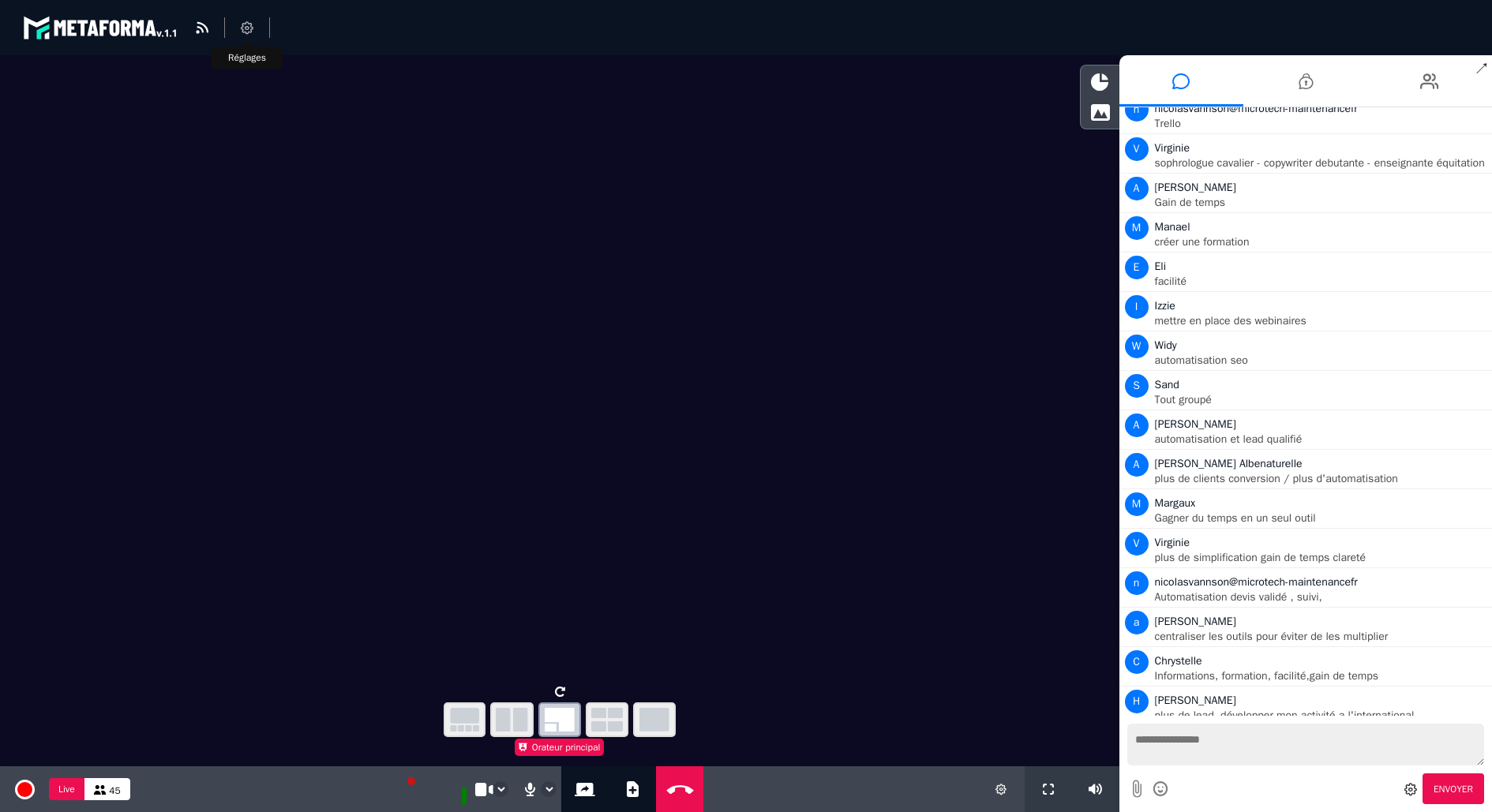 click at bounding box center (247, 28) 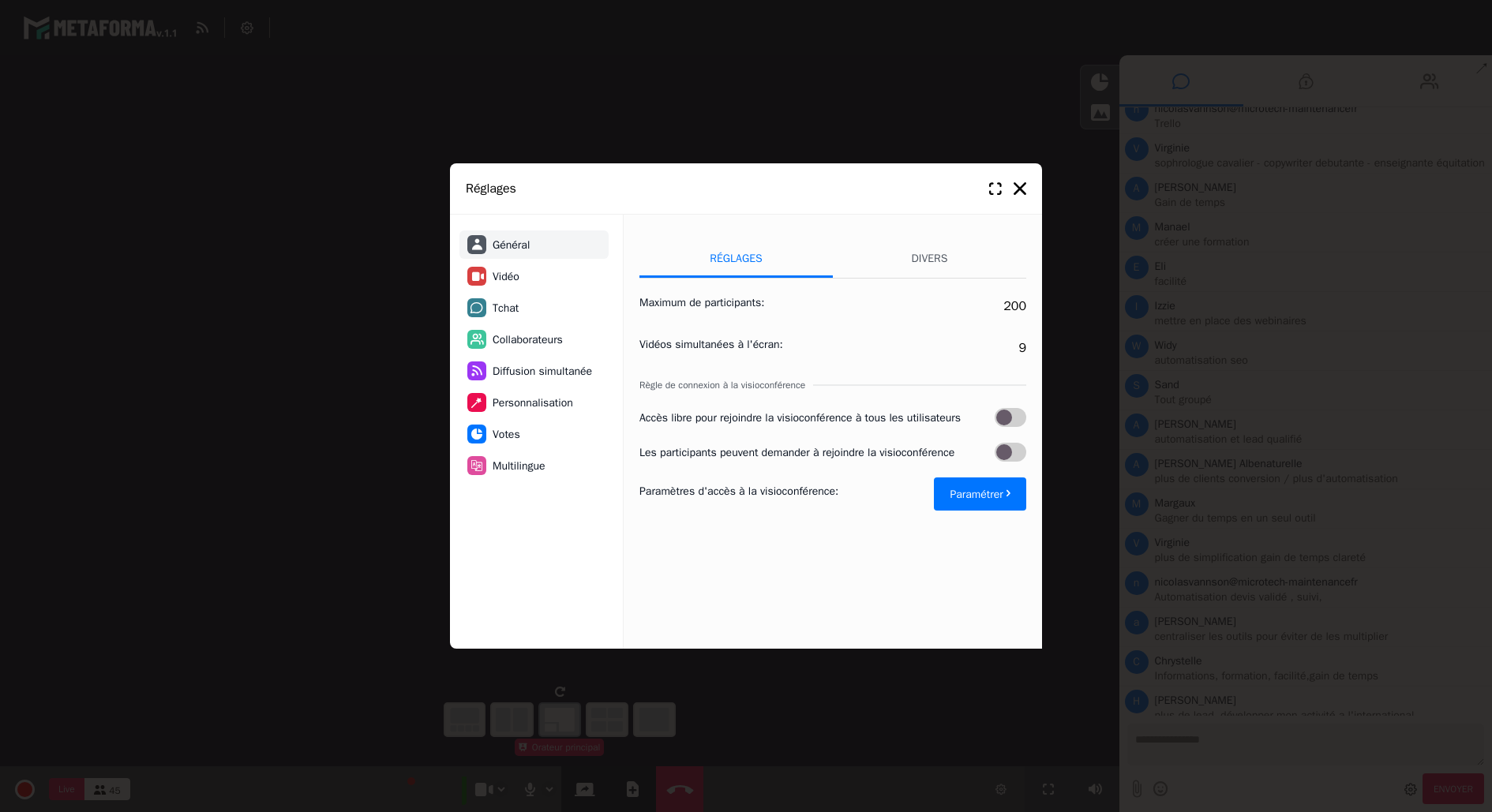 scroll, scrollTop: 2182, scrollLeft: 0, axis: vertical 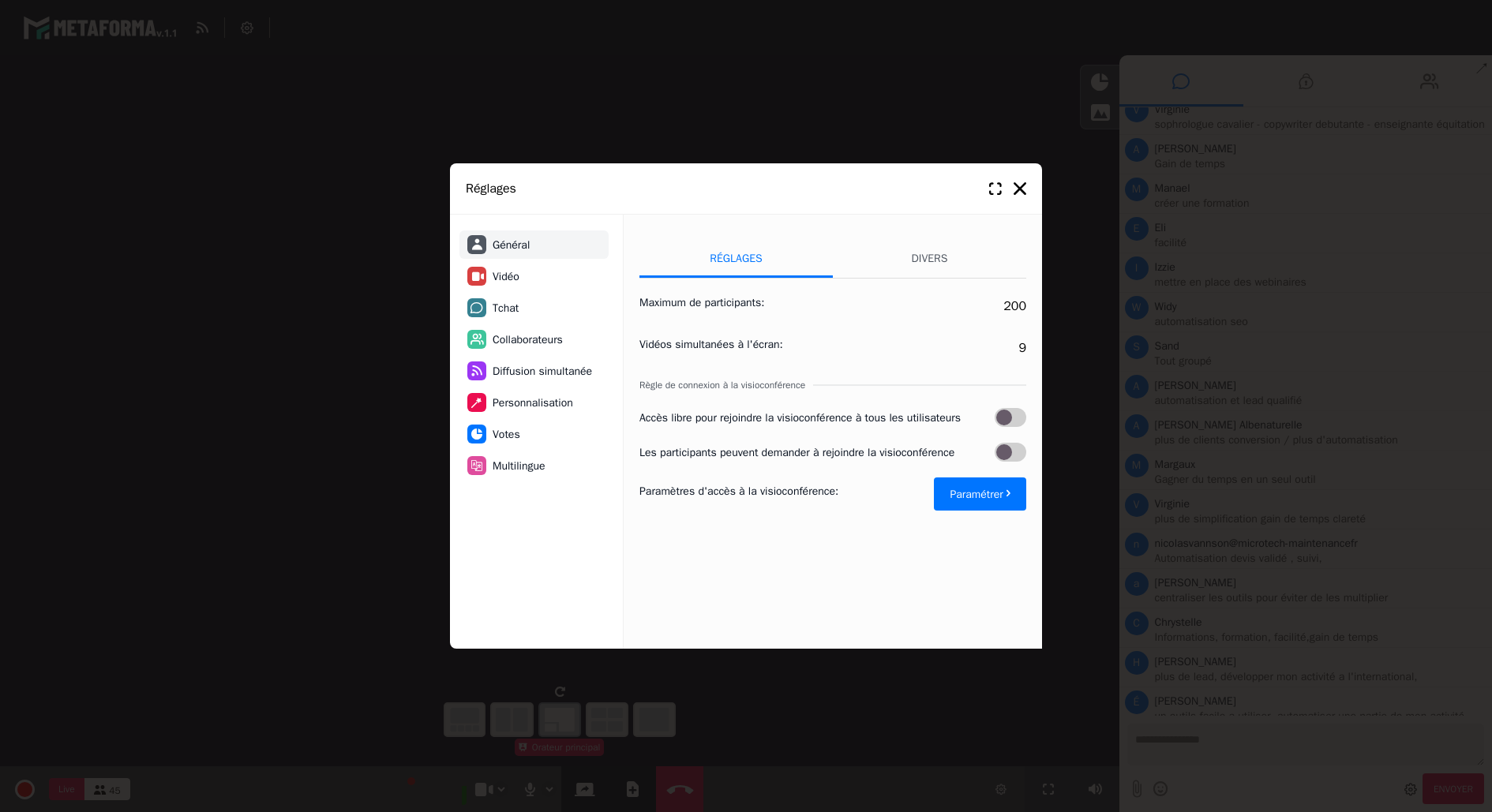 click on "Tchat" at bounding box center [534, 308] 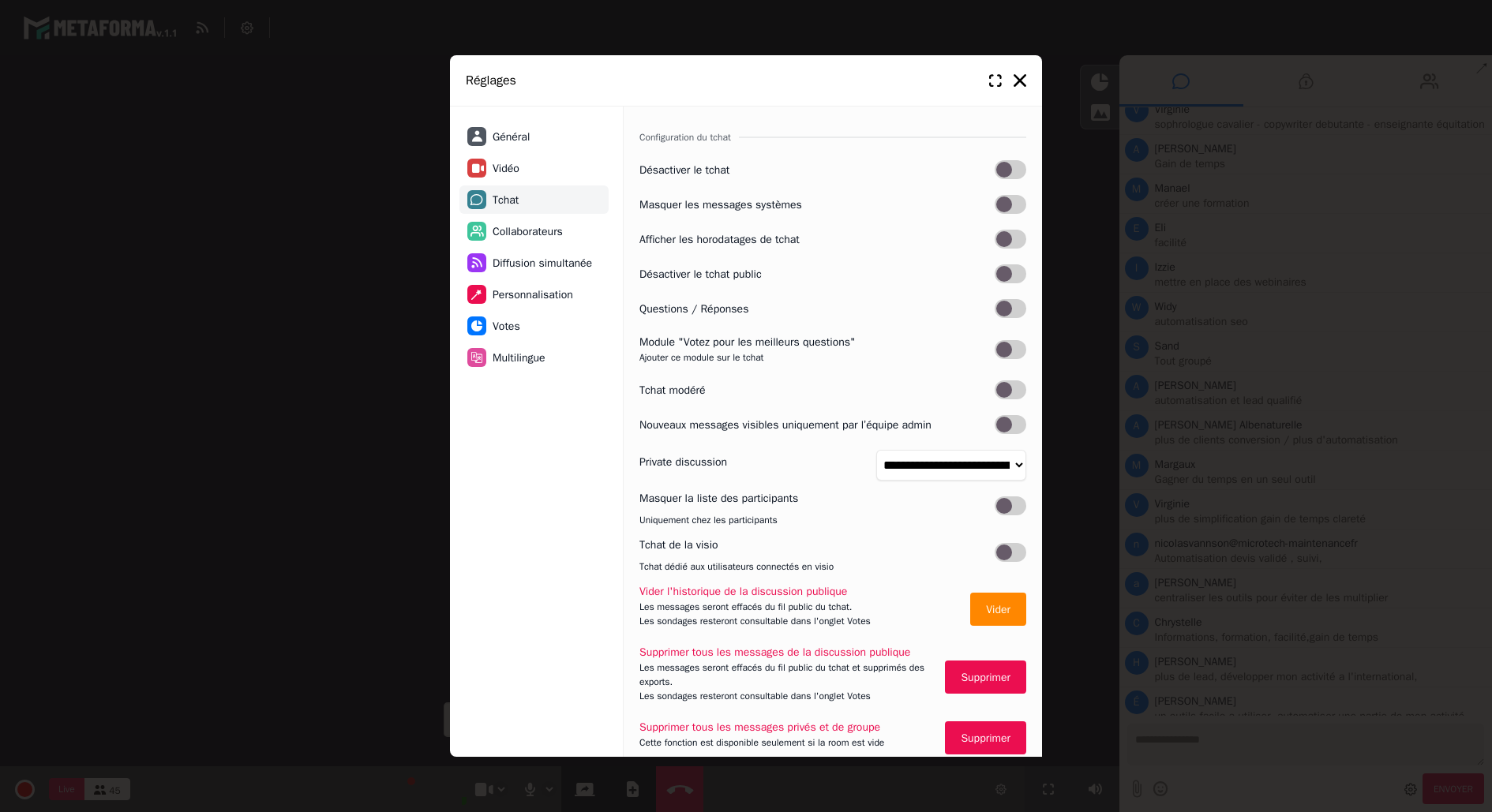 scroll, scrollTop: 2232, scrollLeft: 0, axis: vertical 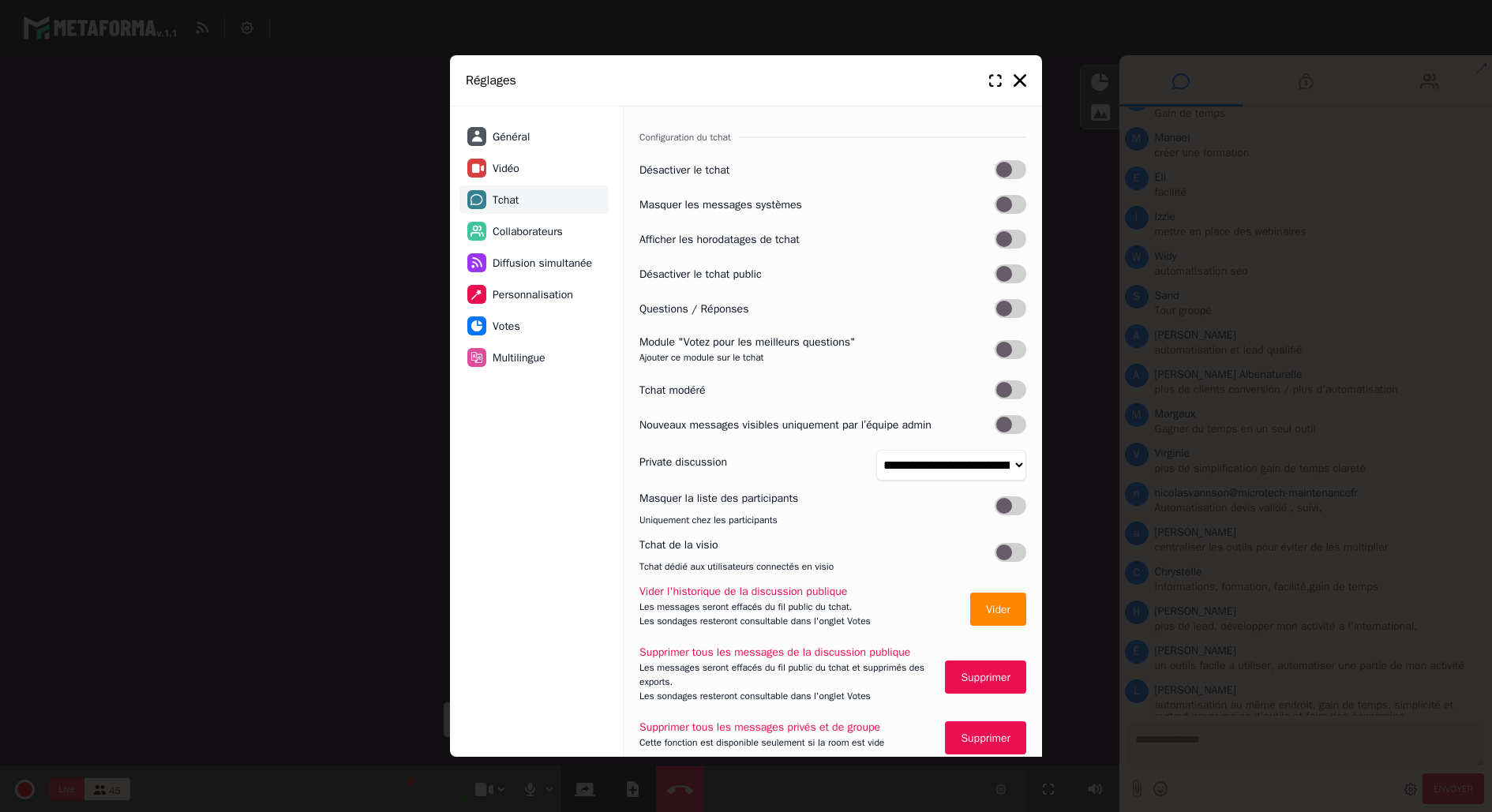 click at bounding box center [1010, 390] 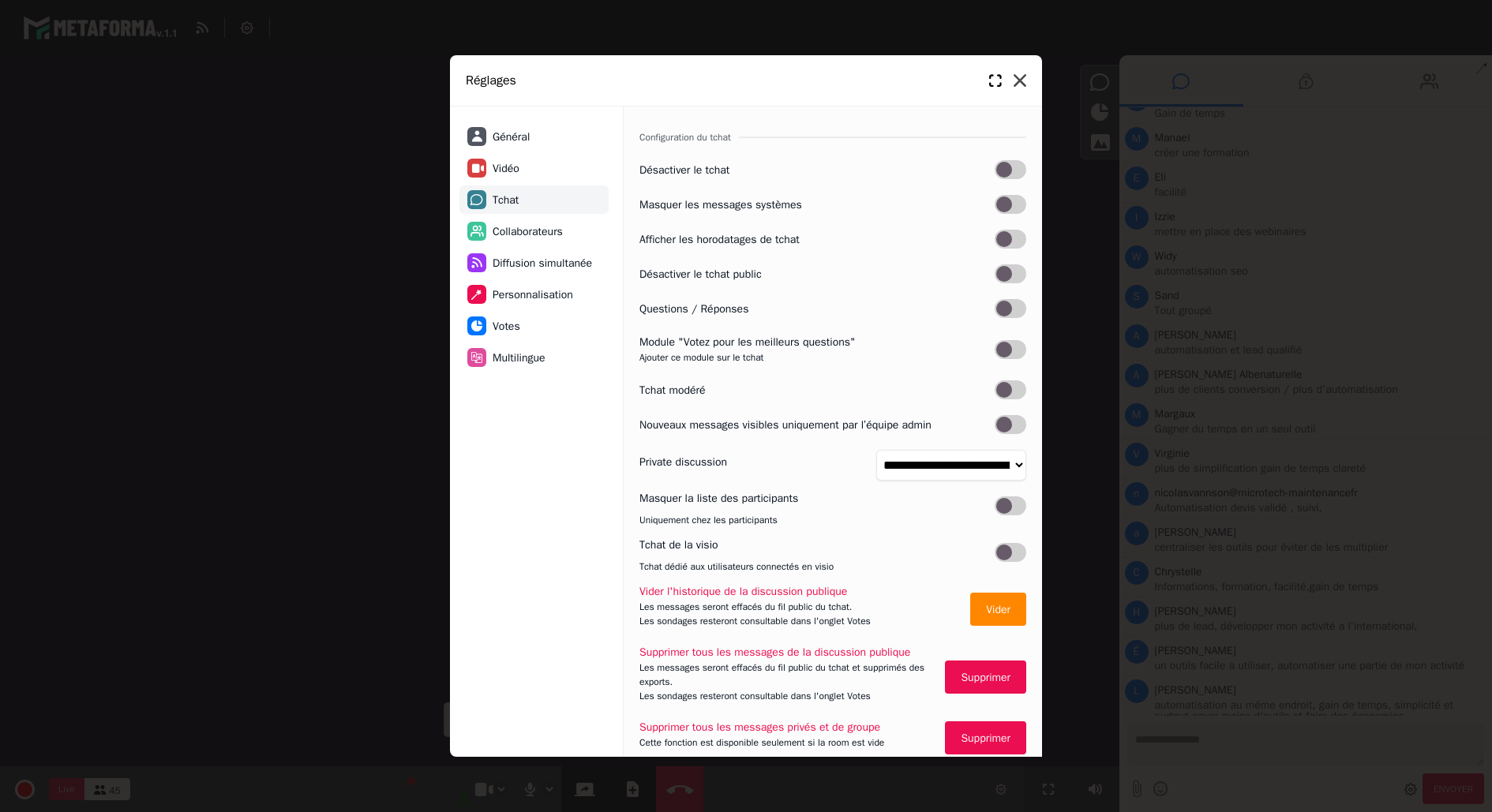 click at bounding box center (1020, 80) 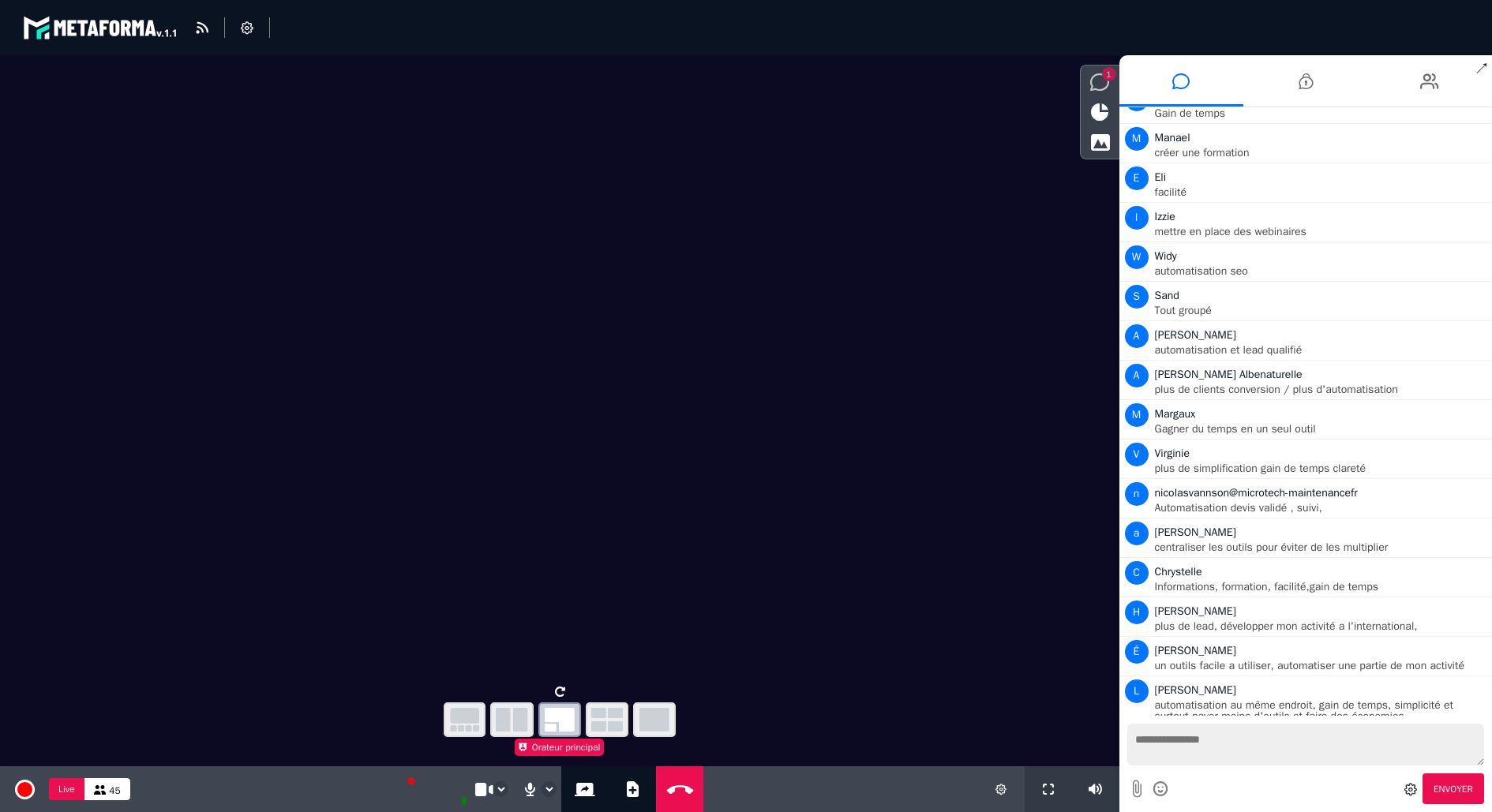 click at bounding box center (1100, 82) 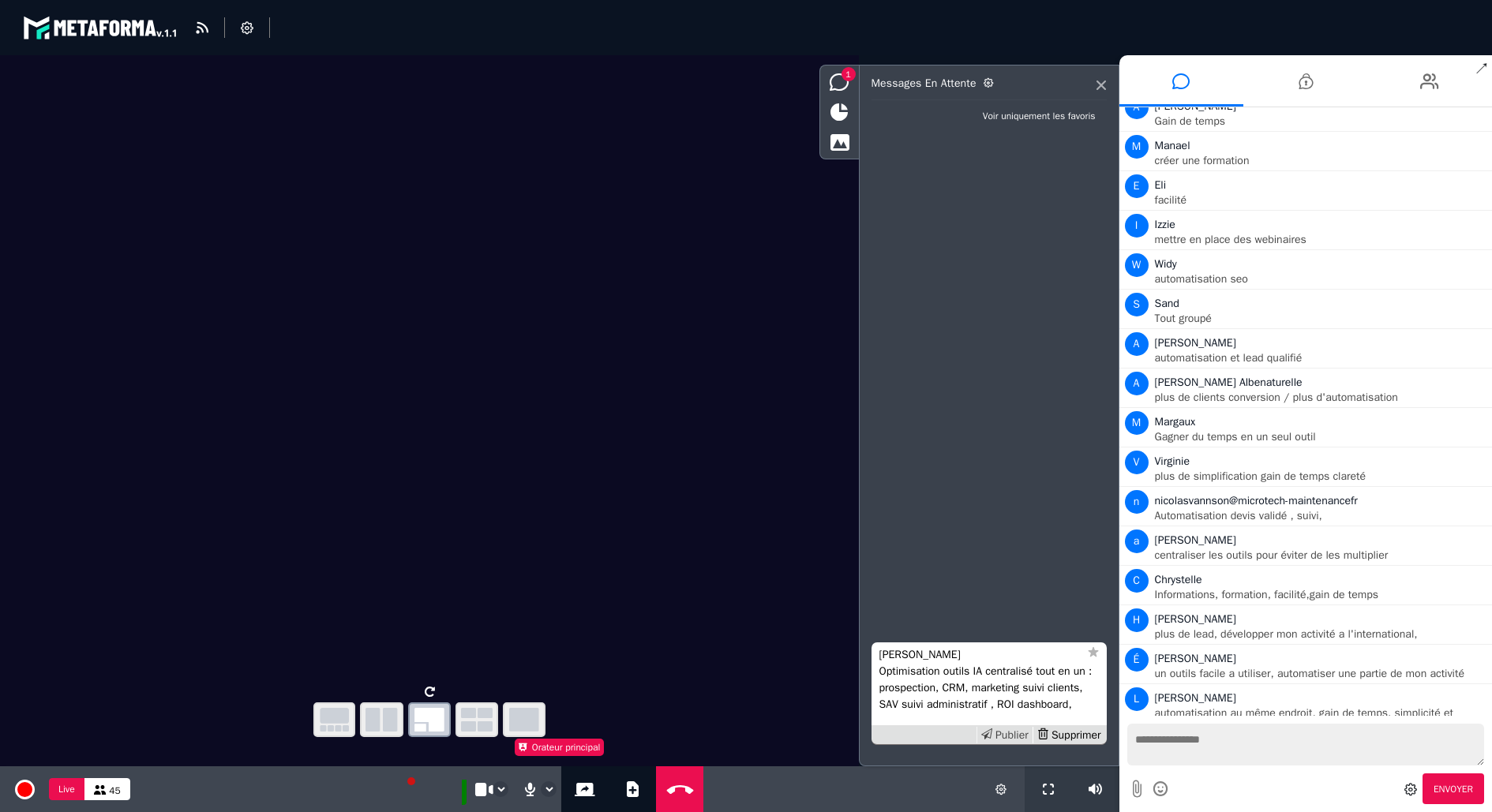click on "Publier" at bounding box center (1004, 735) 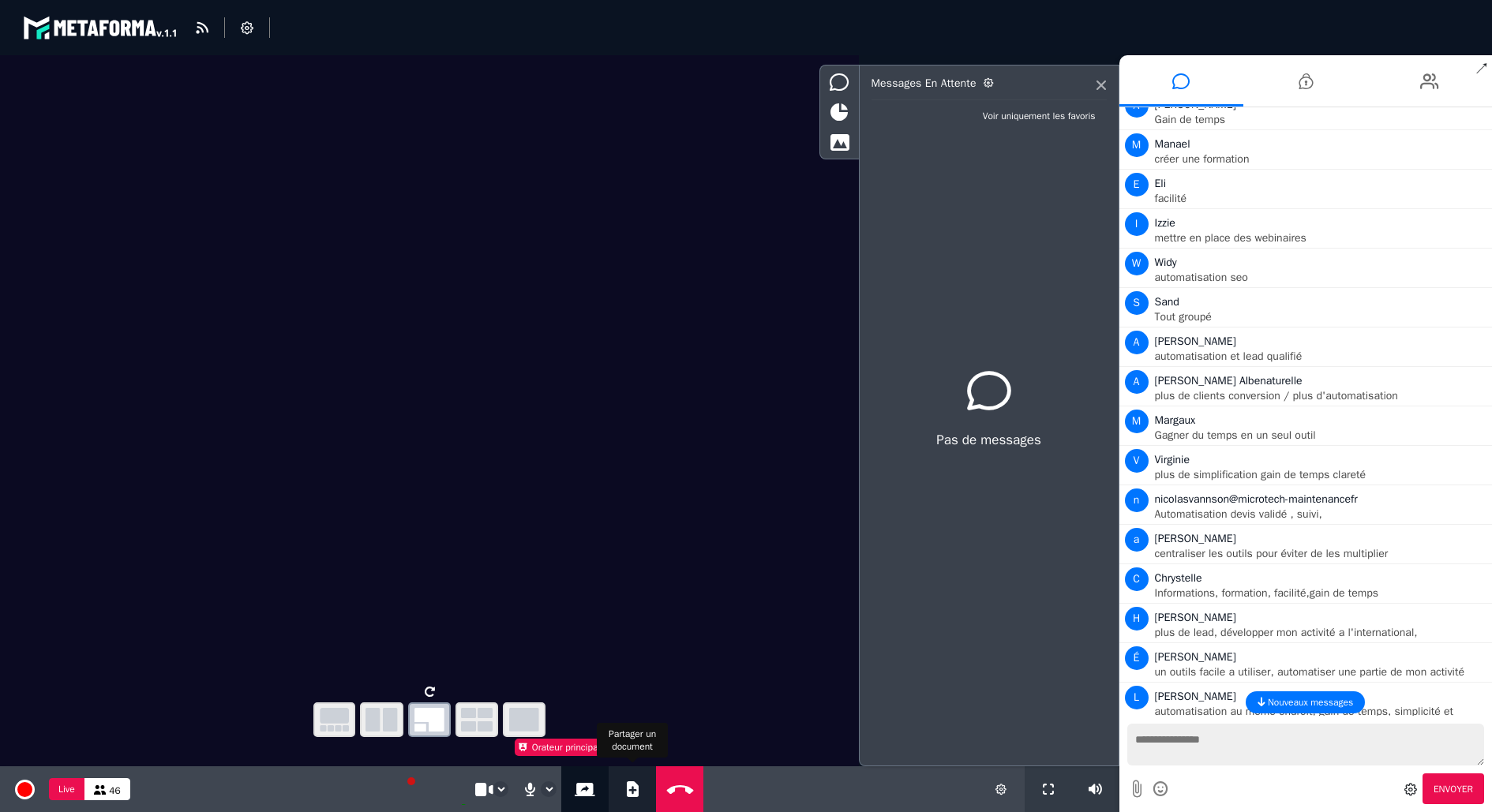 click on "Ajouter un document" at bounding box center [632, 789] 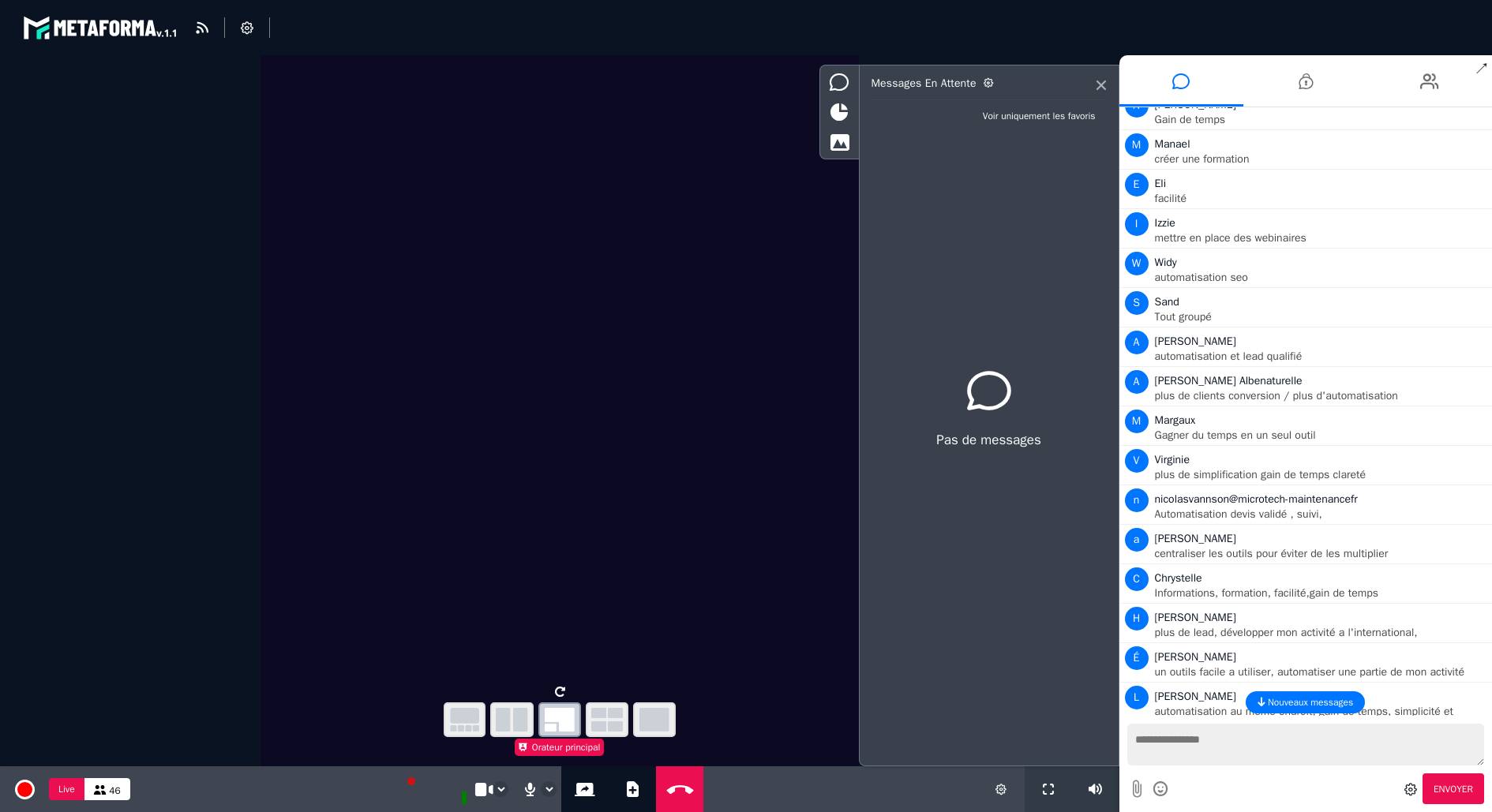 select on "****" 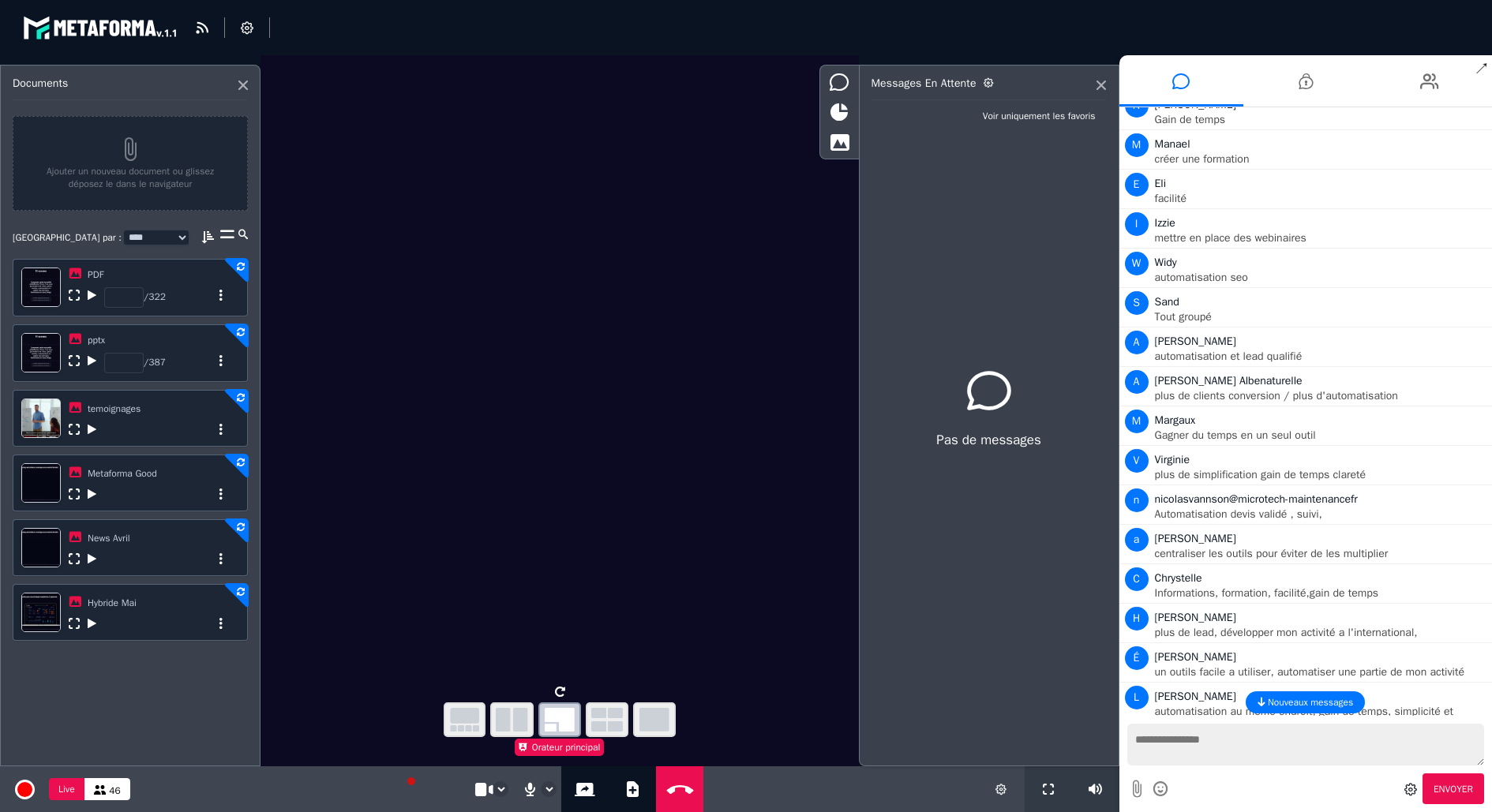 click on "Messages en attente" at bounding box center (989, 88) 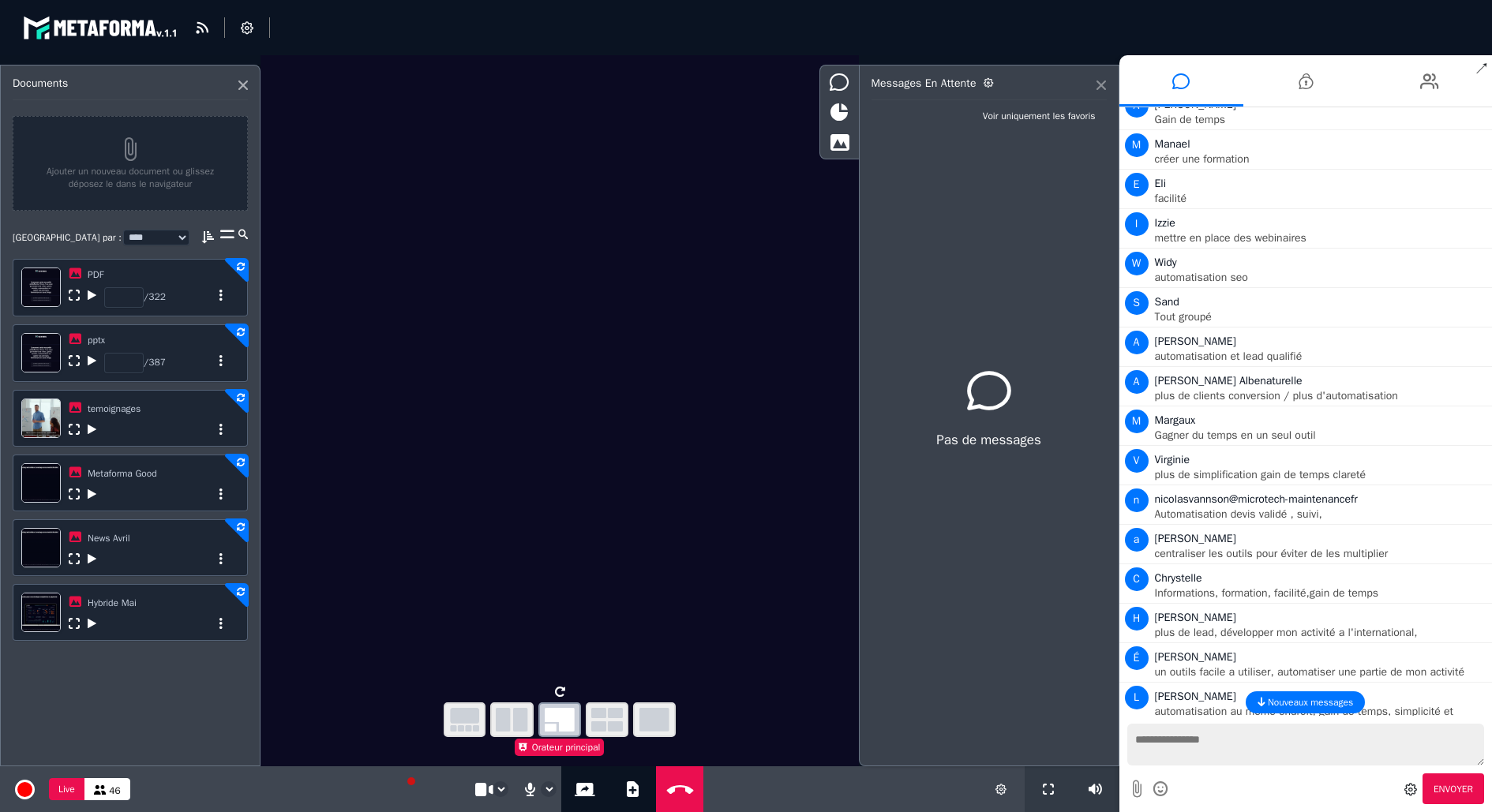 click at bounding box center [1101, 85] 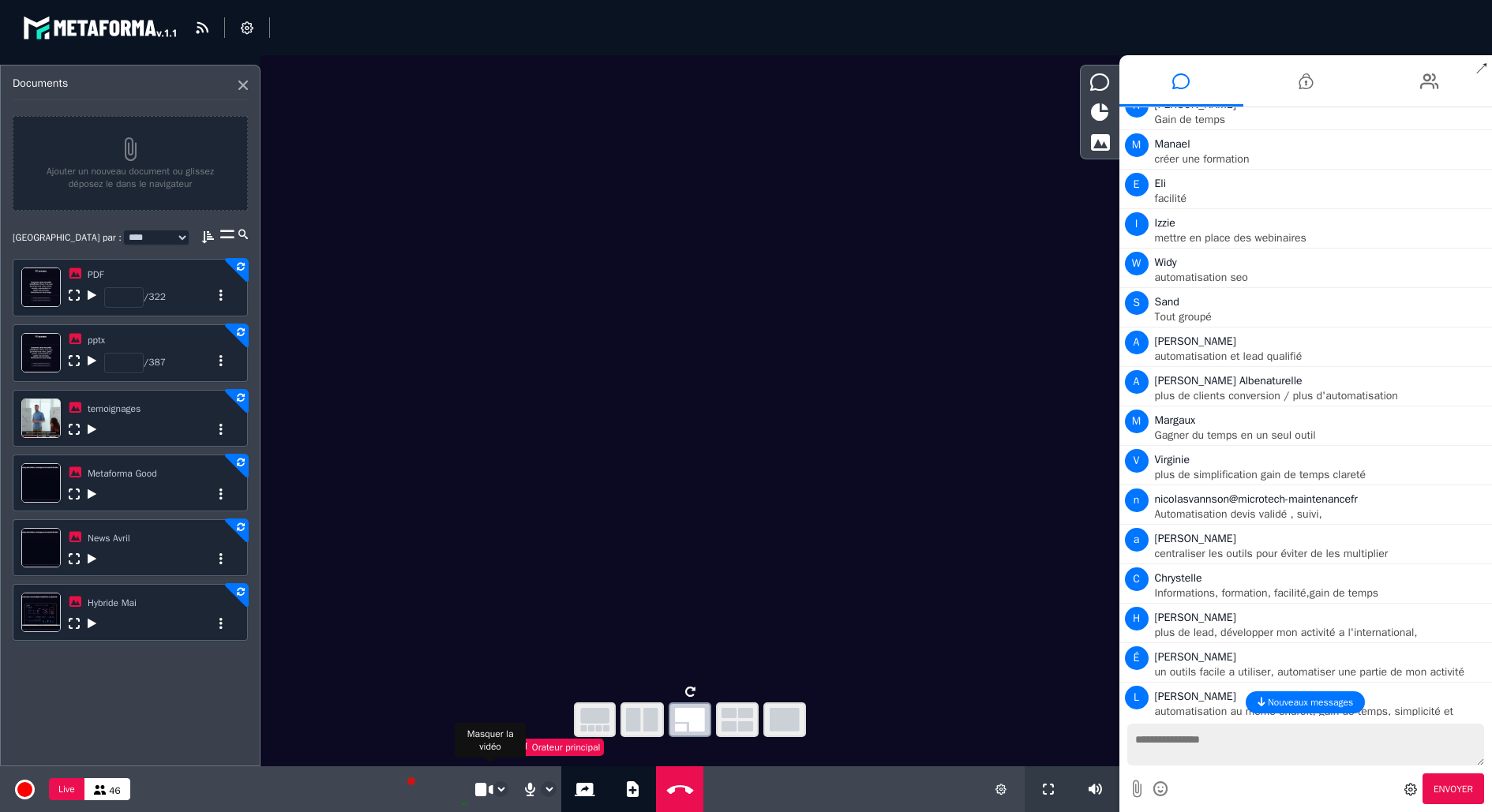 click at bounding box center [482, 789] 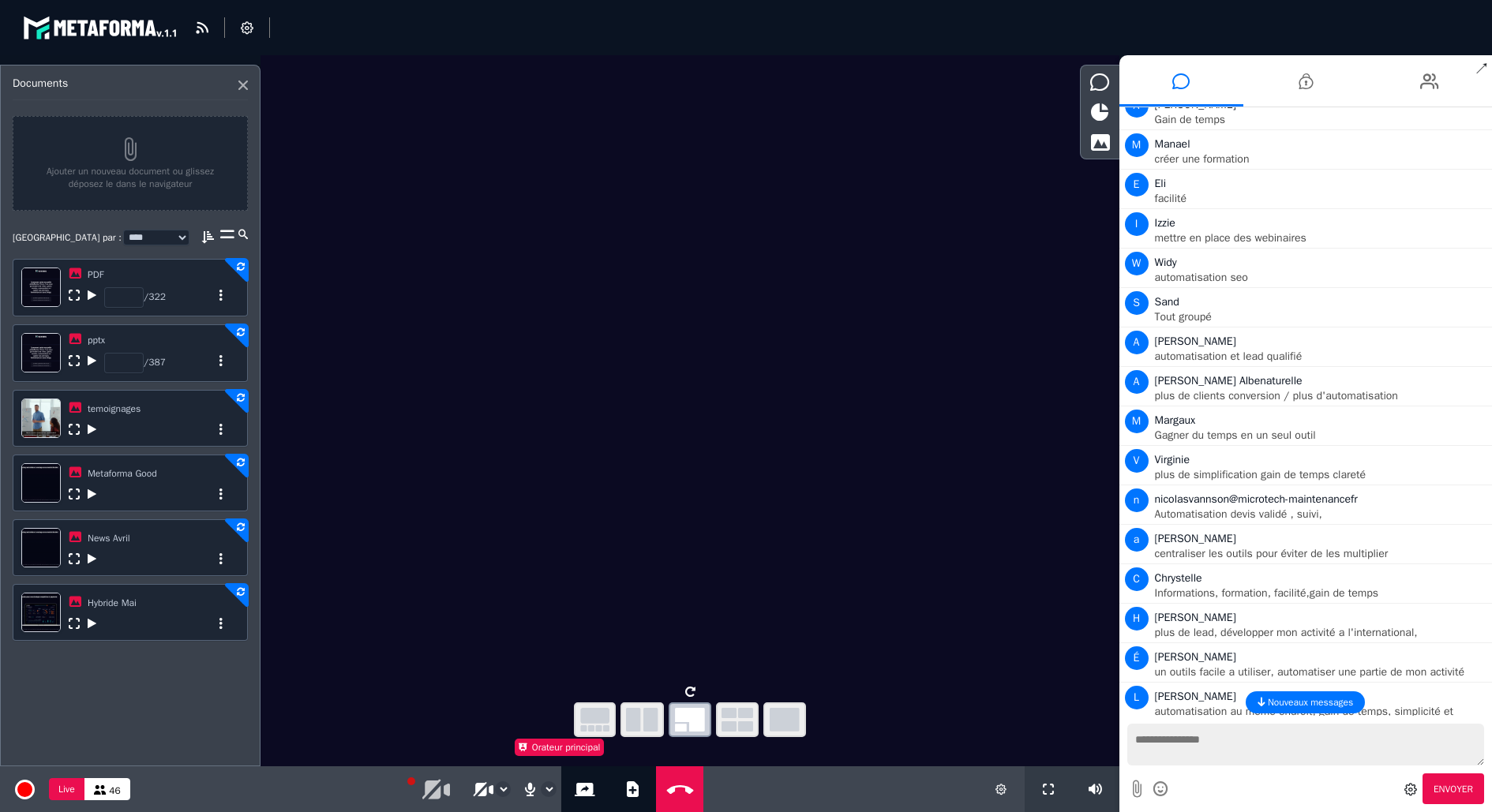 click at bounding box center (92, 623) 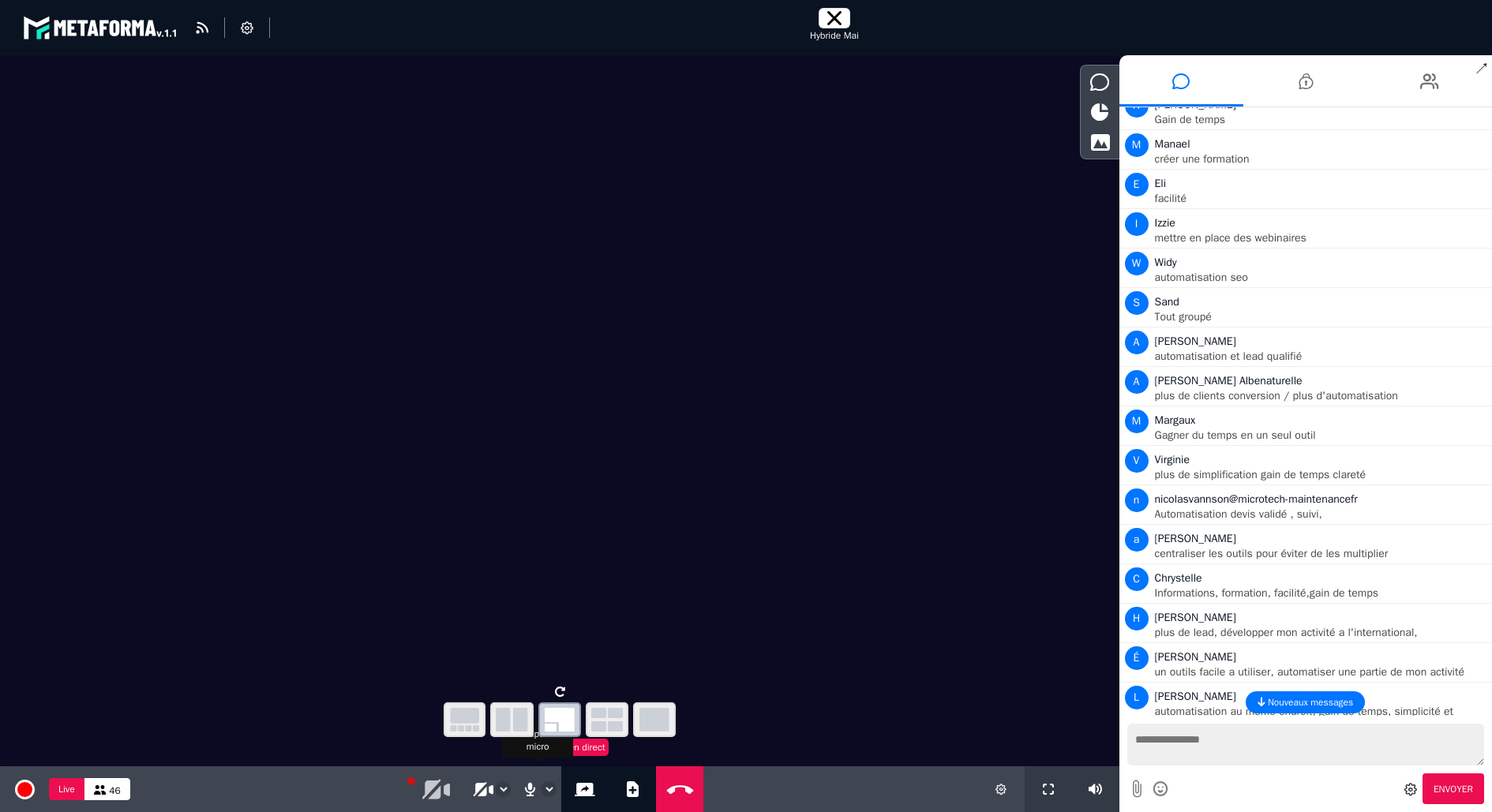 click at bounding box center (530, 789) 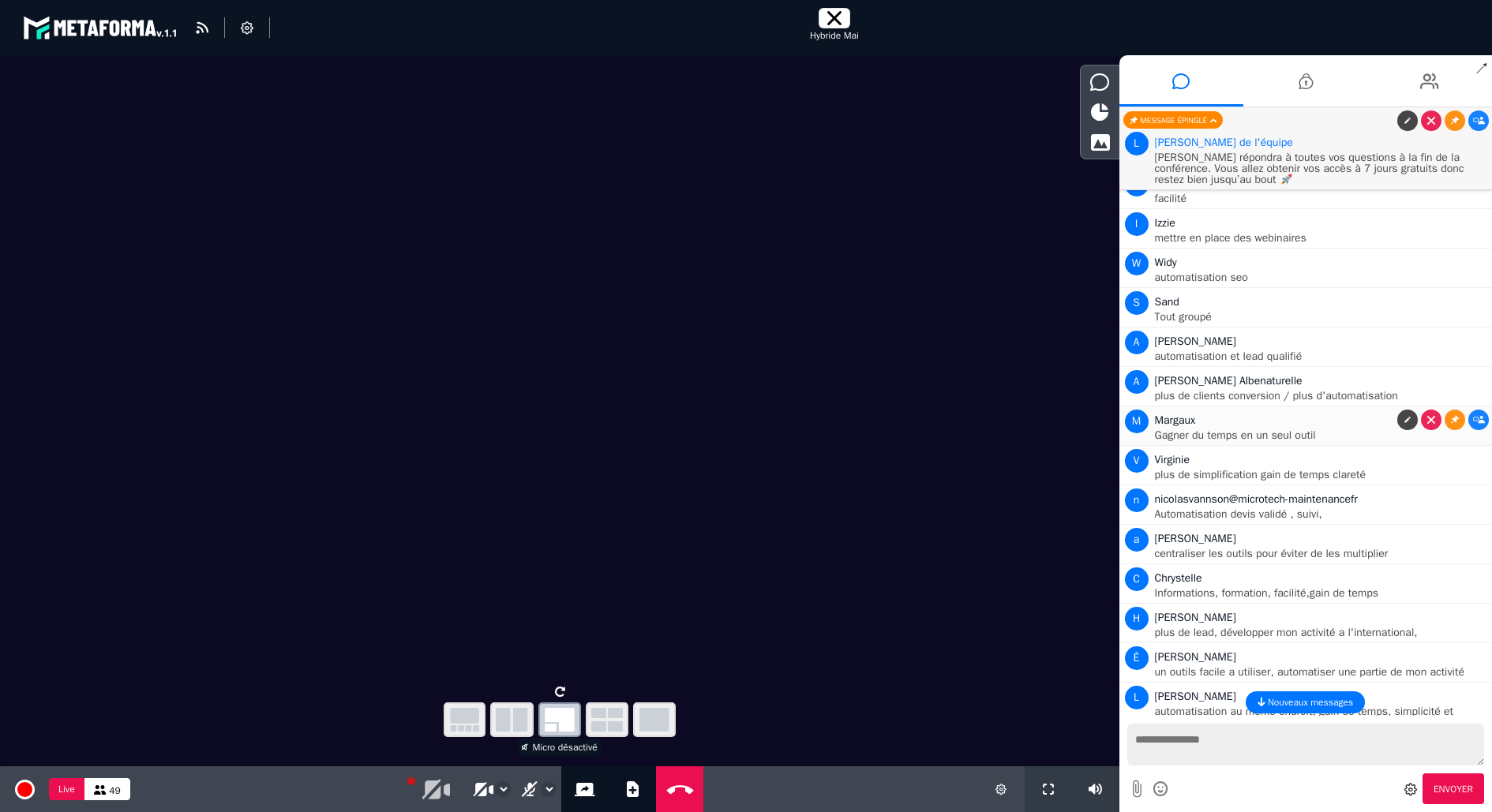 scroll, scrollTop: 2283, scrollLeft: 0, axis: vertical 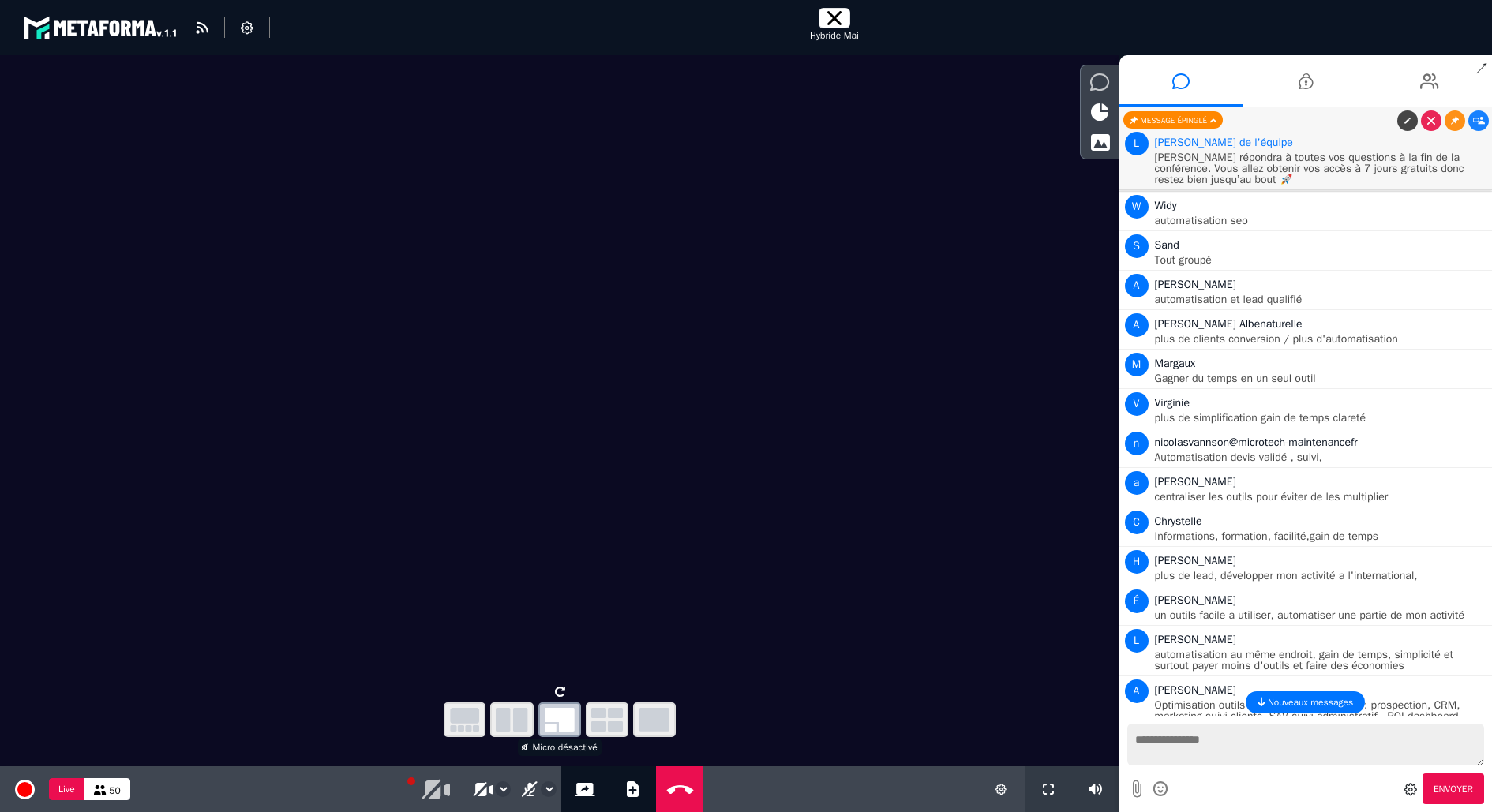 click at bounding box center [1100, 82] 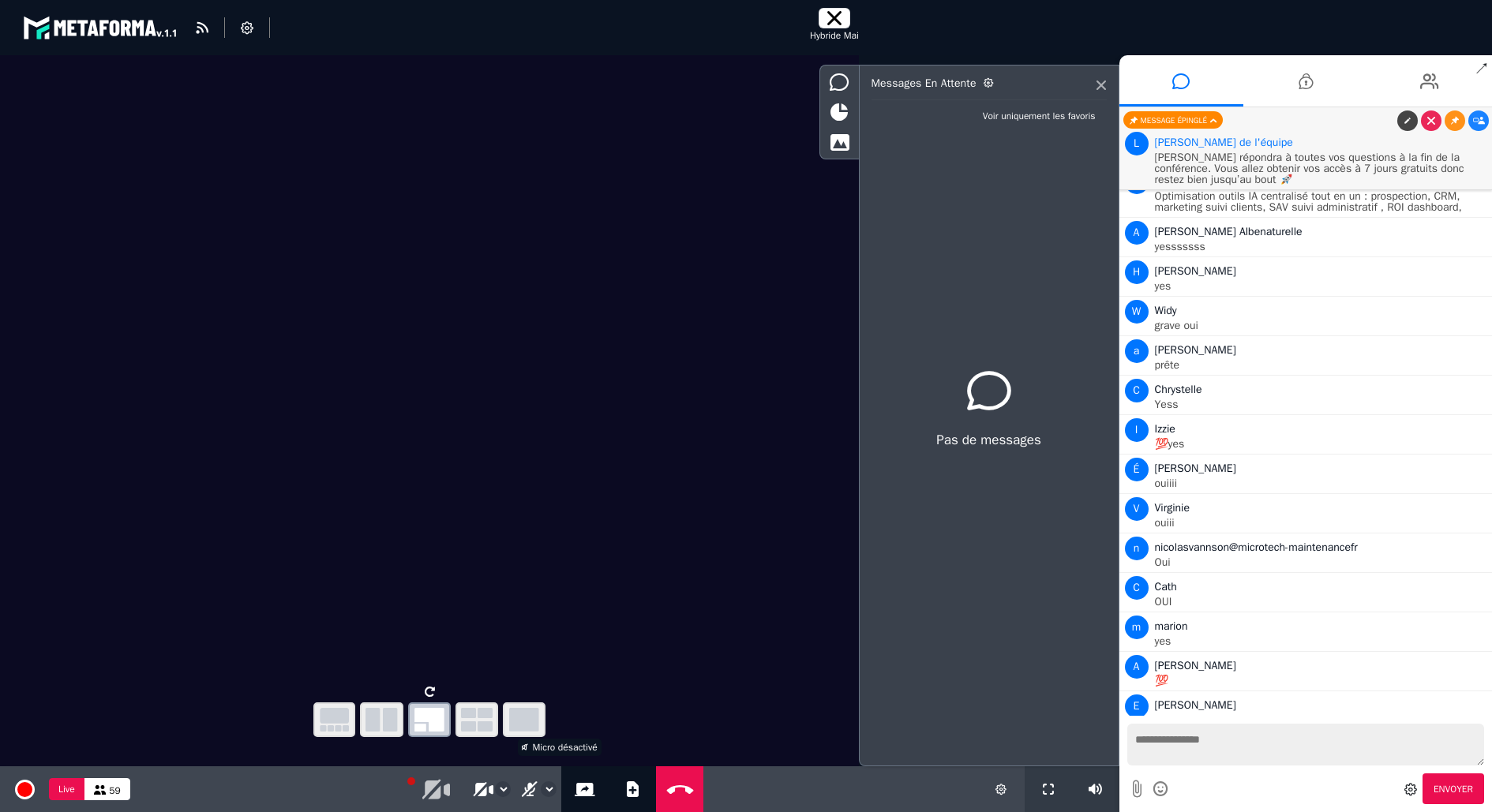 scroll, scrollTop: 2853, scrollLeft: 0, axis: vertical 